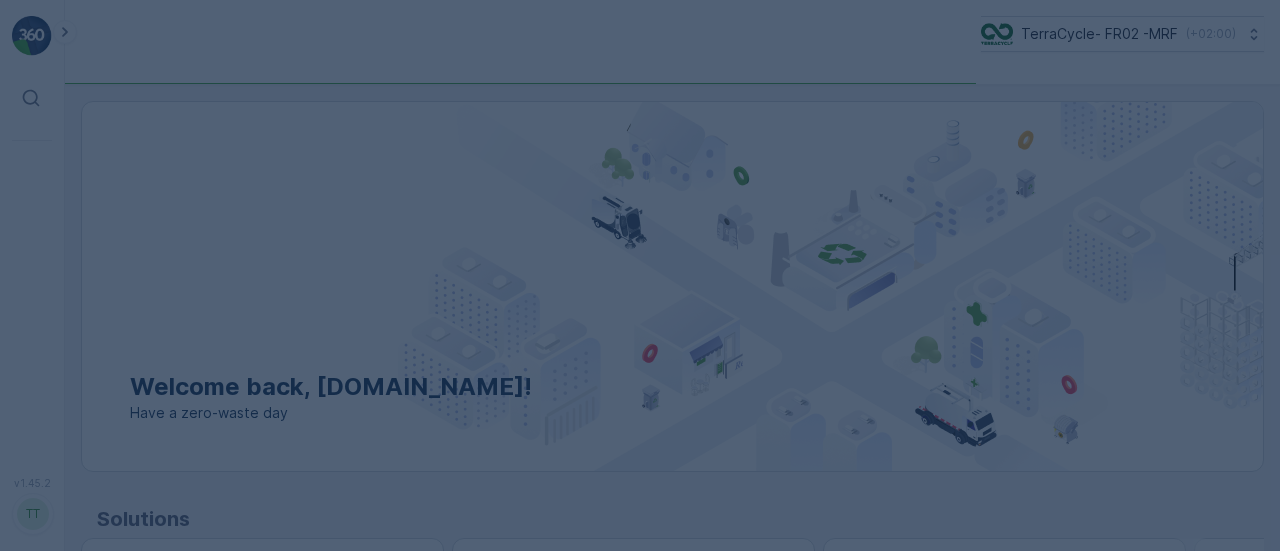 scroll, scrollTop: 0, scrollLeft: 0, axis: both 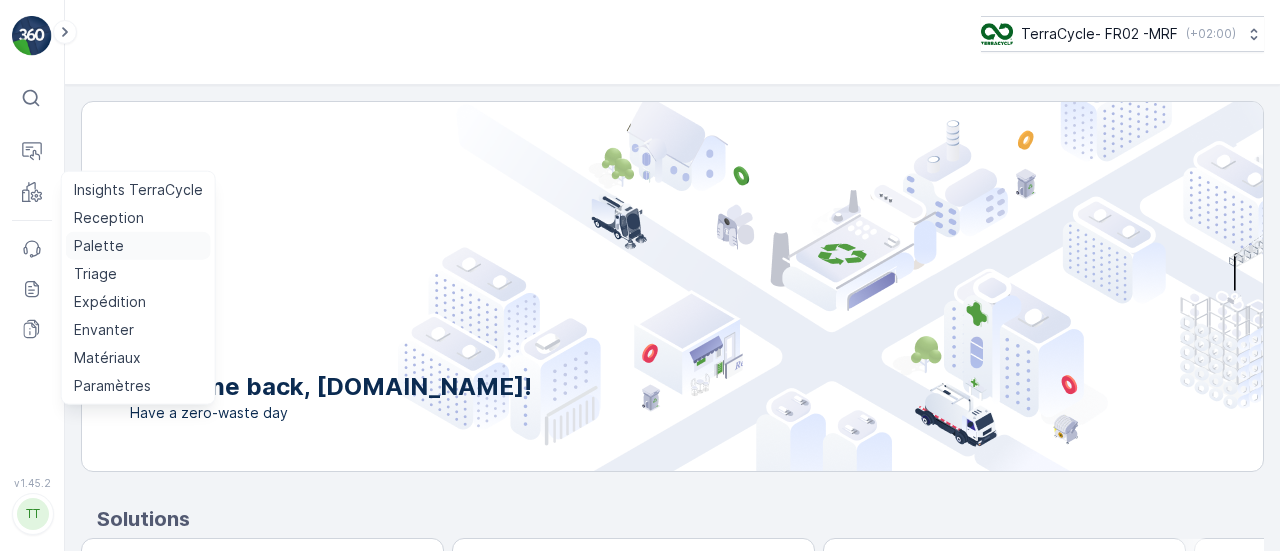 click on "Palette" at bounding box center [99, 246] 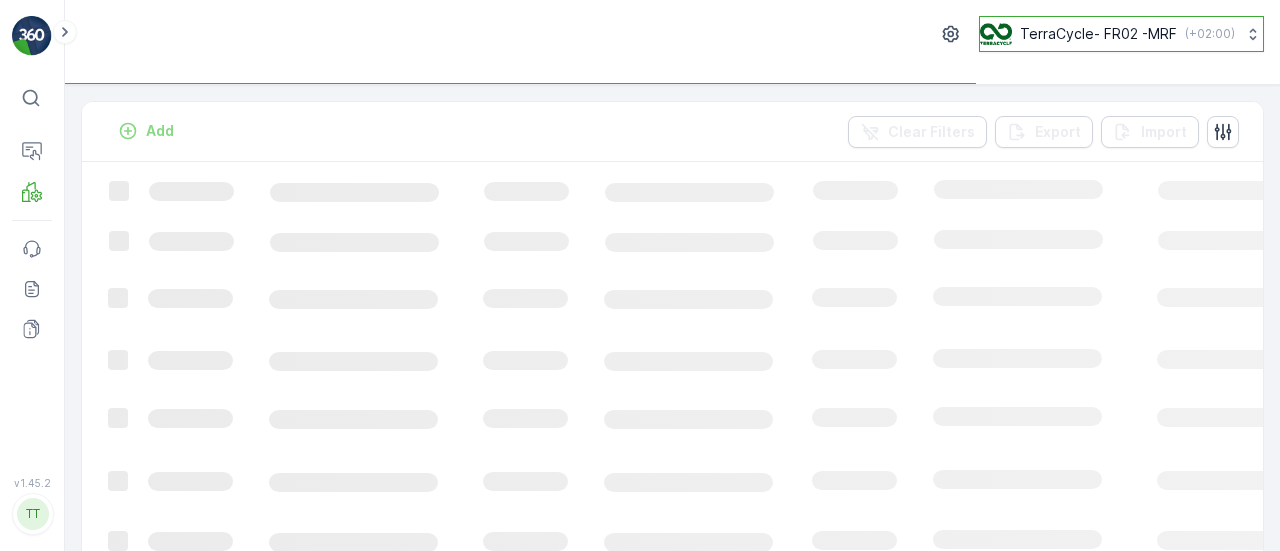 click on "TerraCycle- FR02 -MRF" at bounding box center (1098, 34) 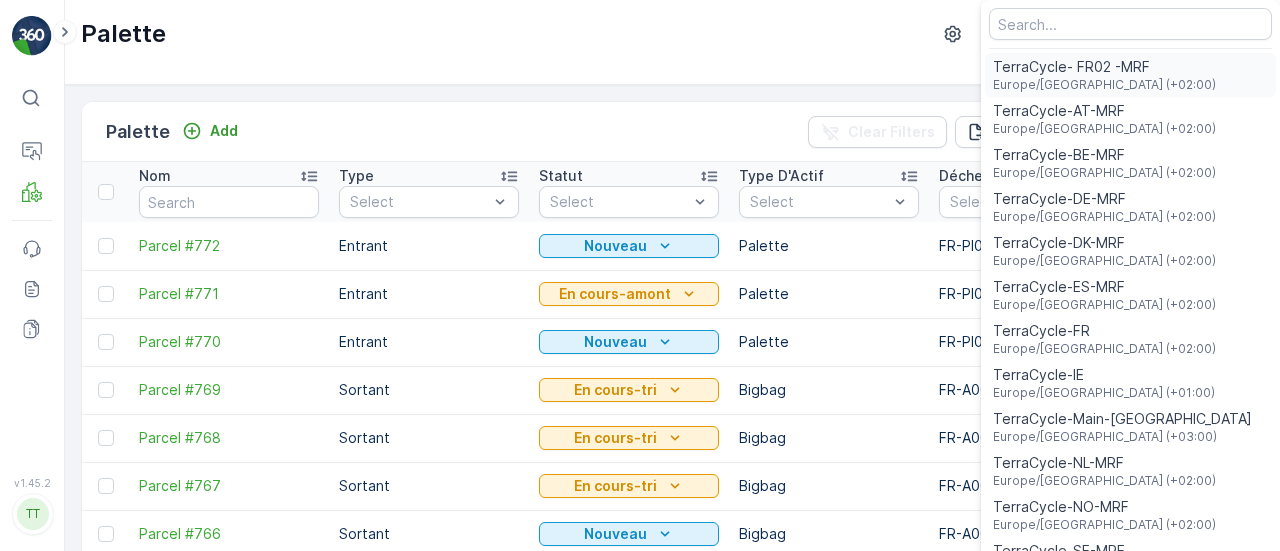 click on "TerraCycle- FR02 -MRF" at bounding box center [1104, 67] 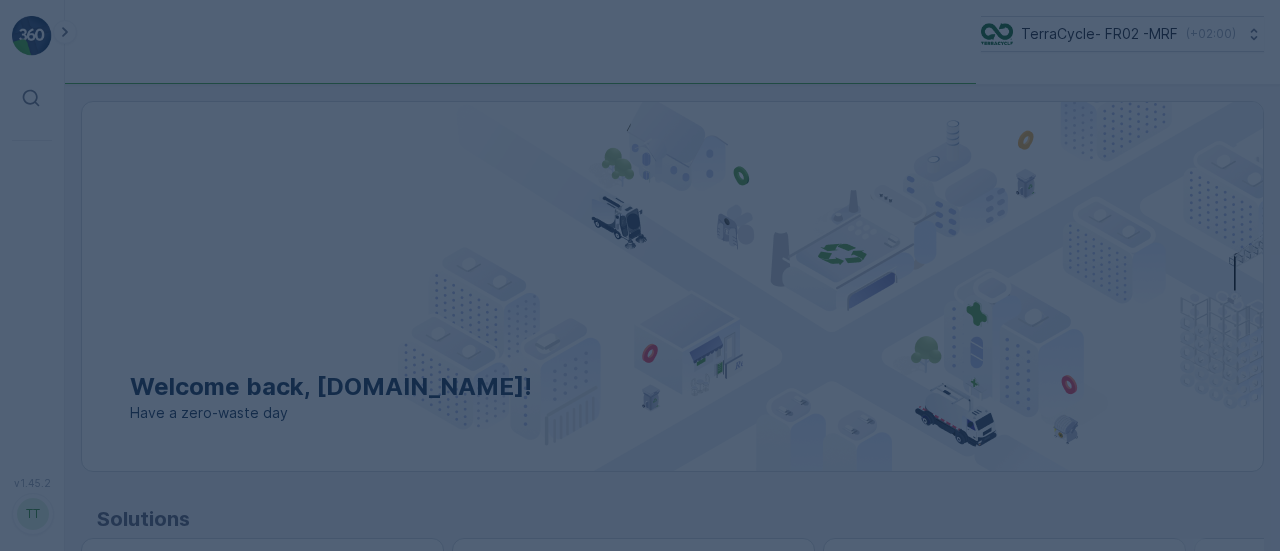 scroll, scrollTop: 0, scrollLeft: 0, axis: both 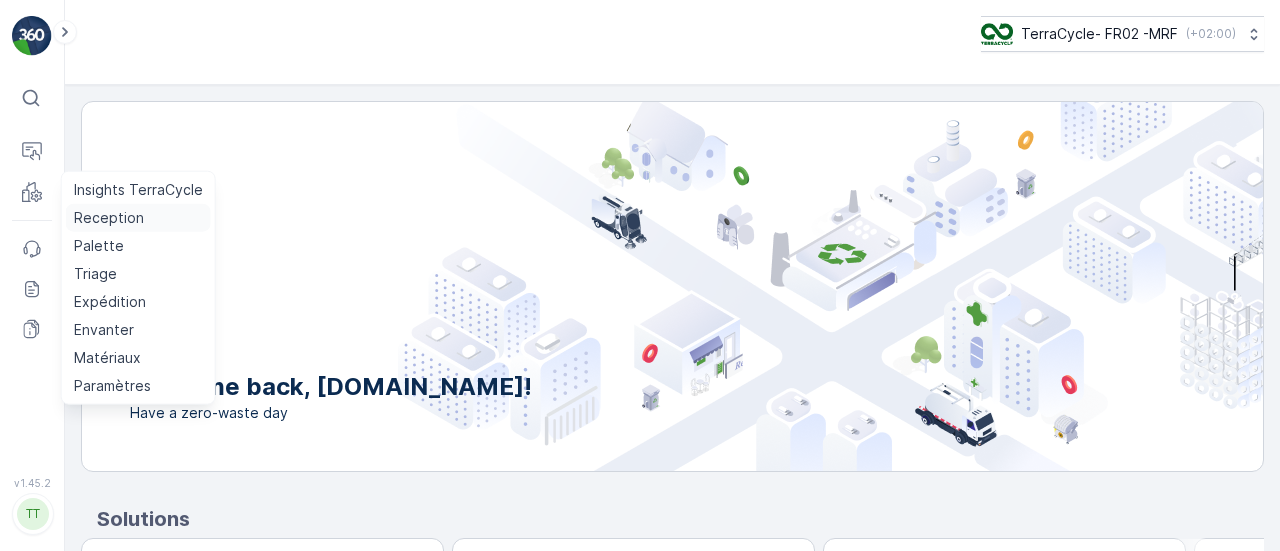 click on "Reception" at bounding box center [109, 218] 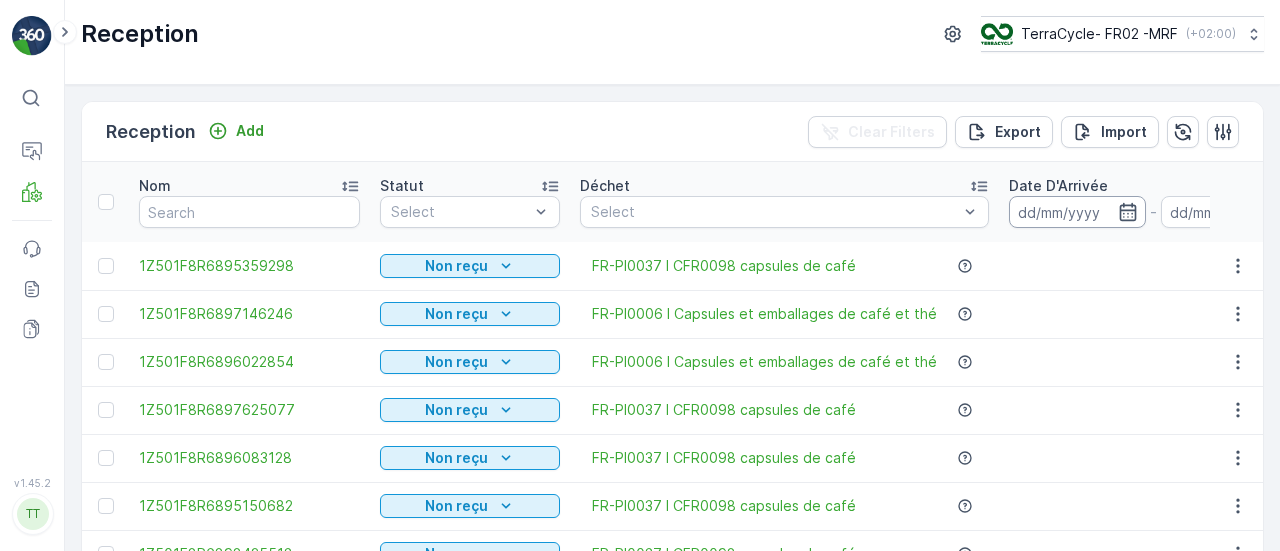 click at bounding box center [1077, 212] 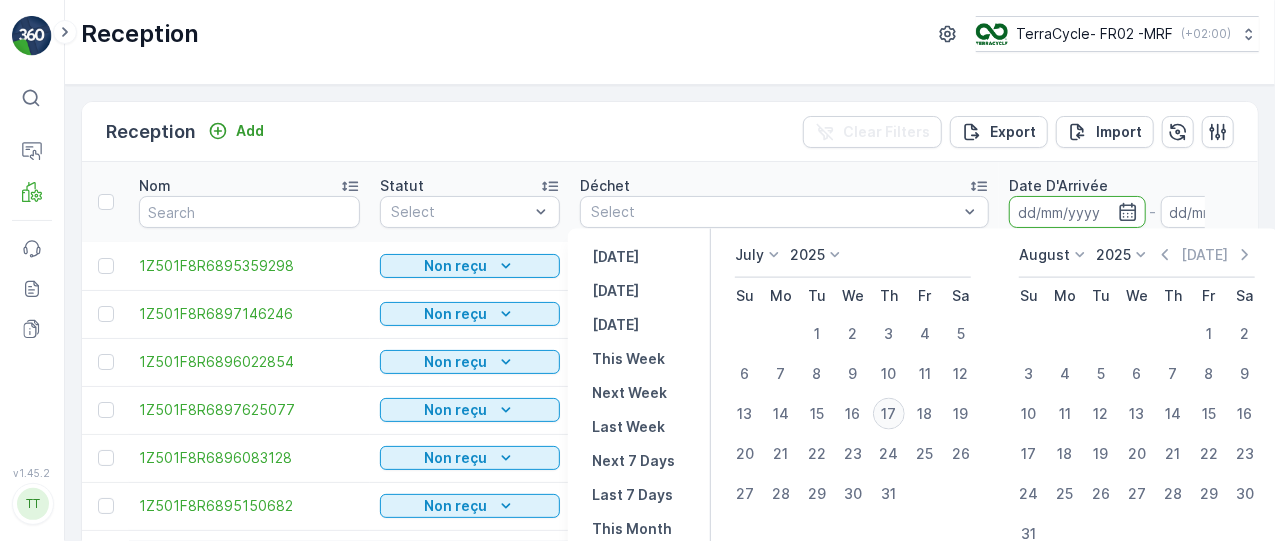 click on "17" at bounding box center [889, 414] 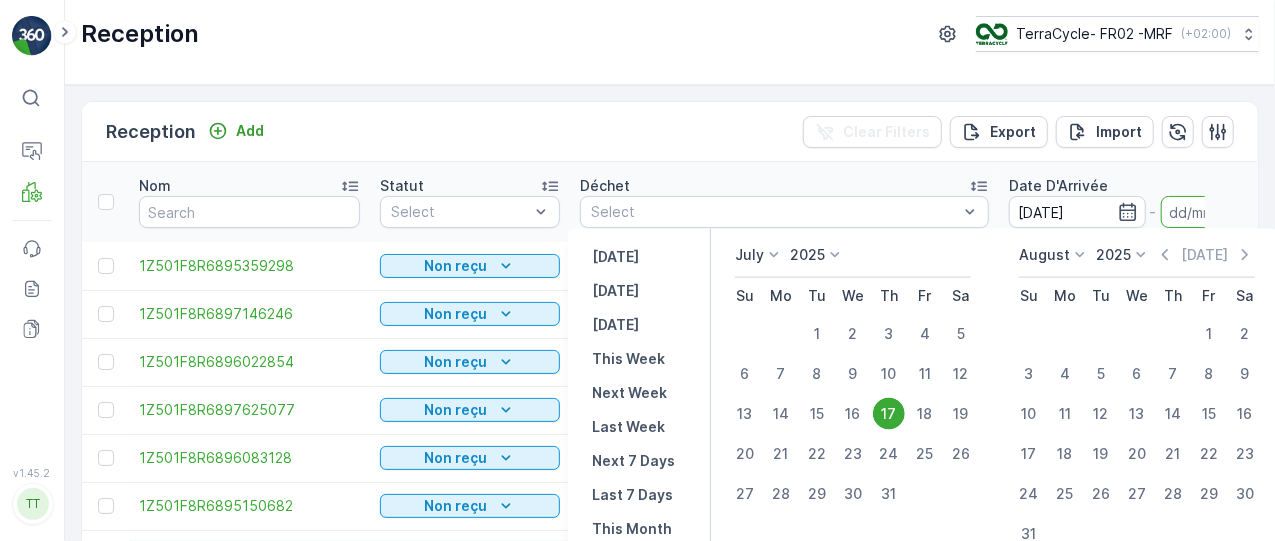 click on "17" at bounding box center [889, 414] 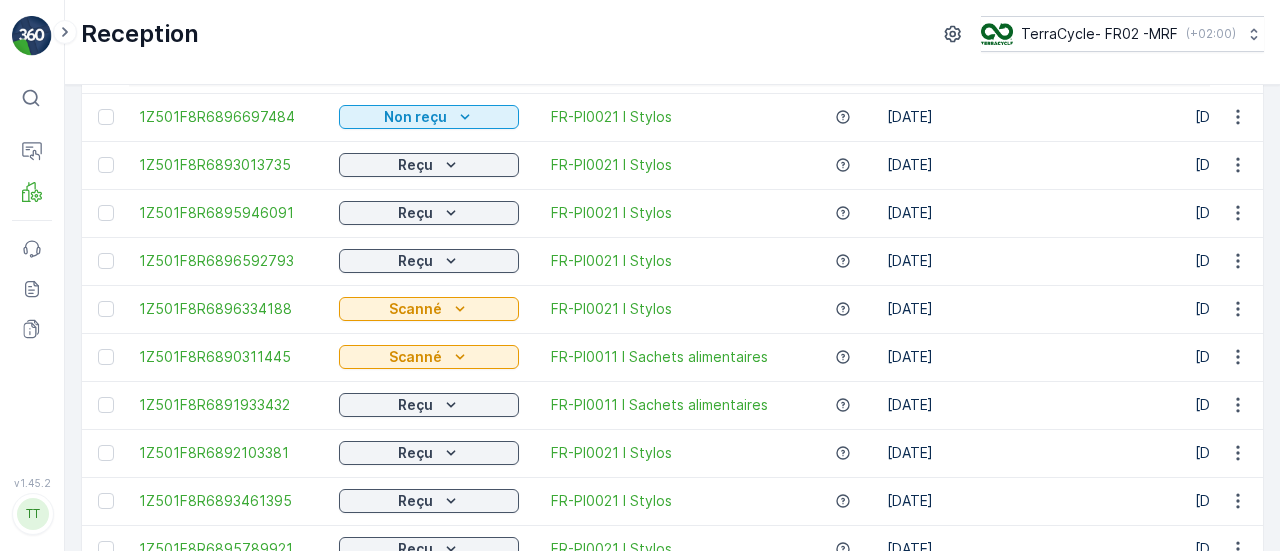 scroll, scrollTop: 0, scrollLeft: 0, axis: both 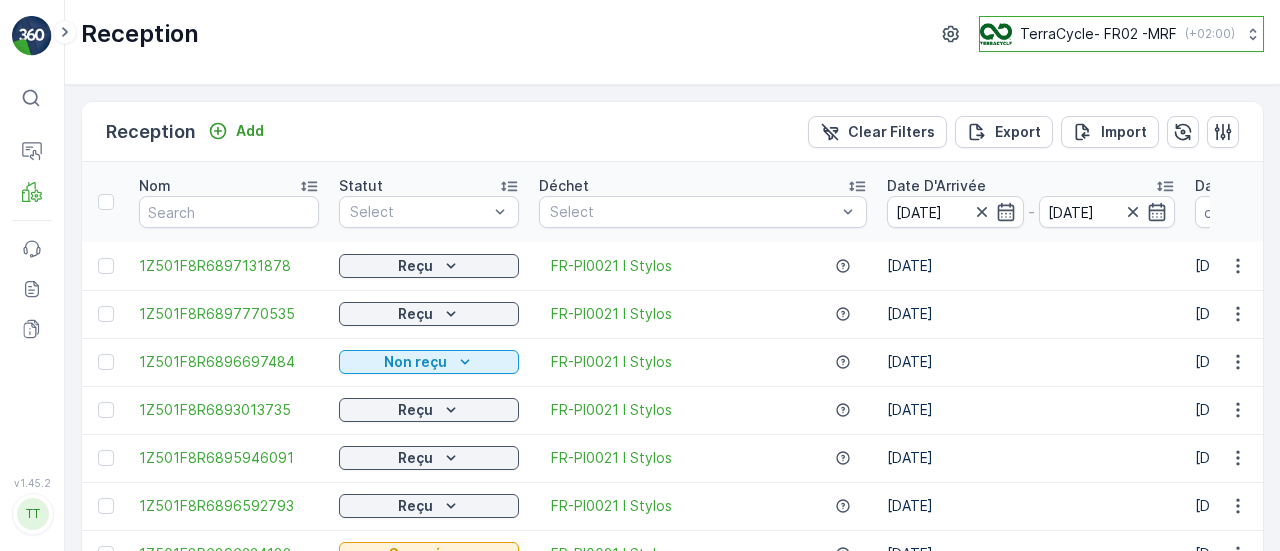 click on "TerraCycle- FR02 -MRF ( +02:00 )" at bounding box center (1107, 34) 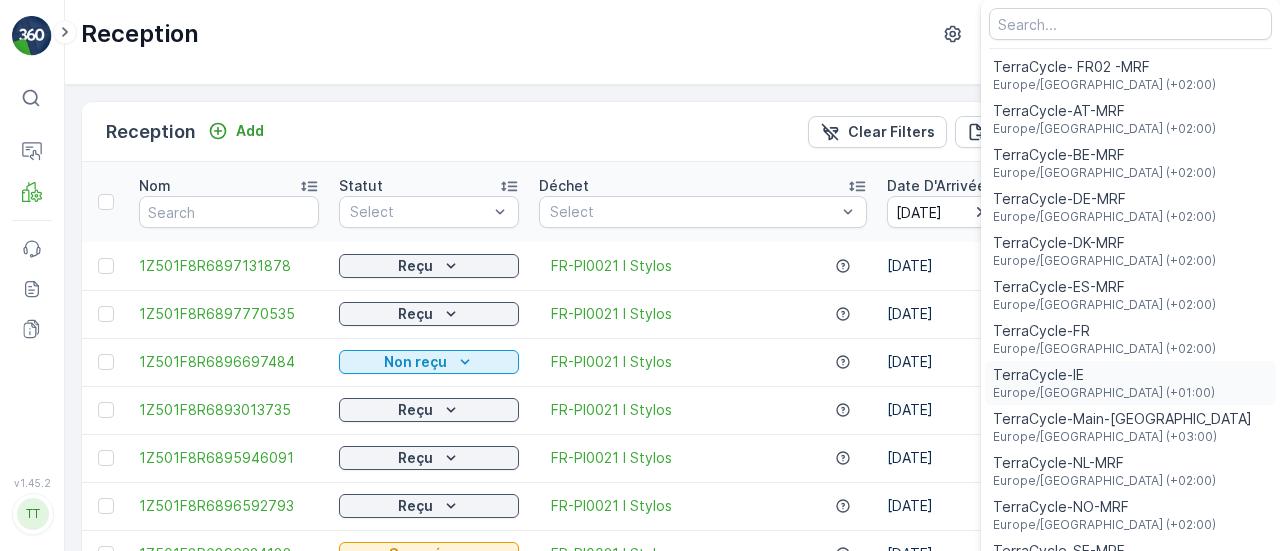 scroll, scrollTop: 73, scrollLeft: 0, axis: vertical 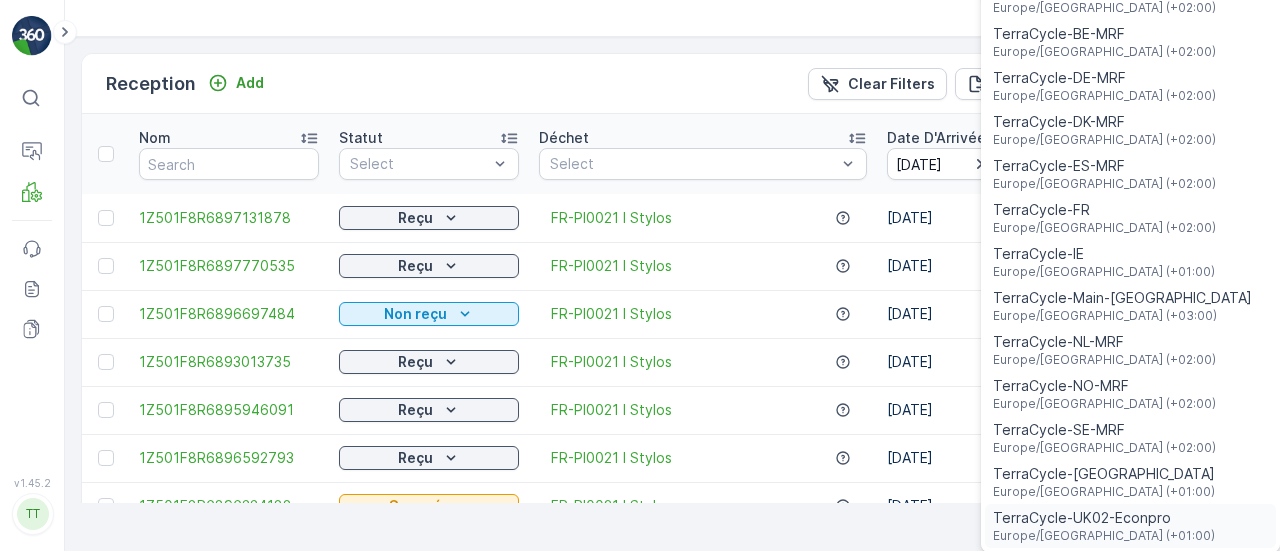 click on "Europe/London (+01:00)" at bounding box center (1104, 536) 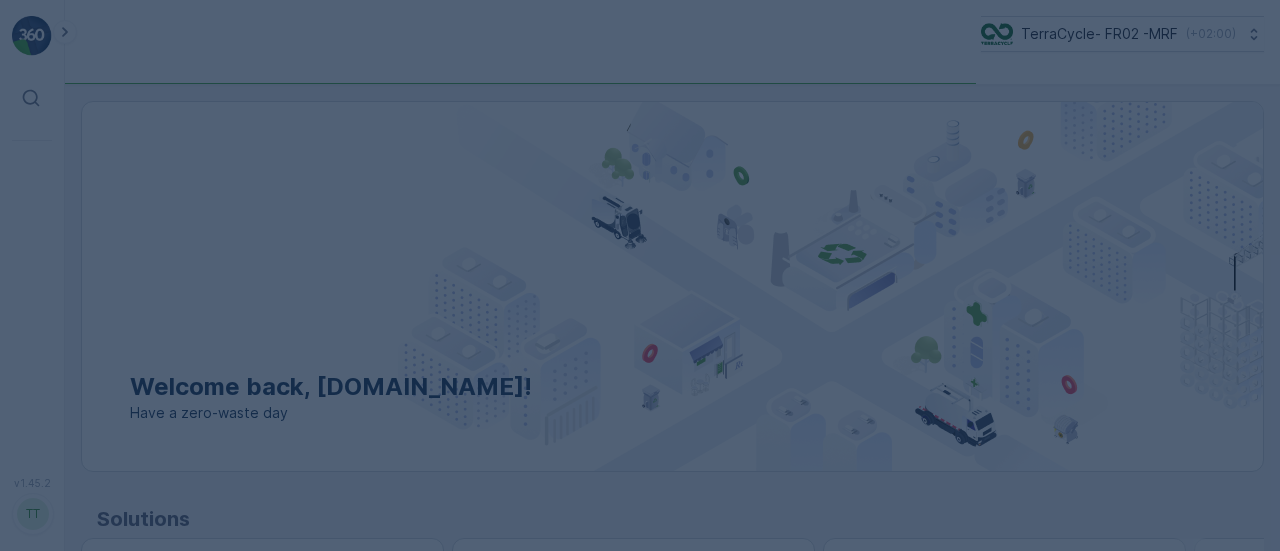 scroll, scrollTop: 0, scrollLeft: 0, axis: both 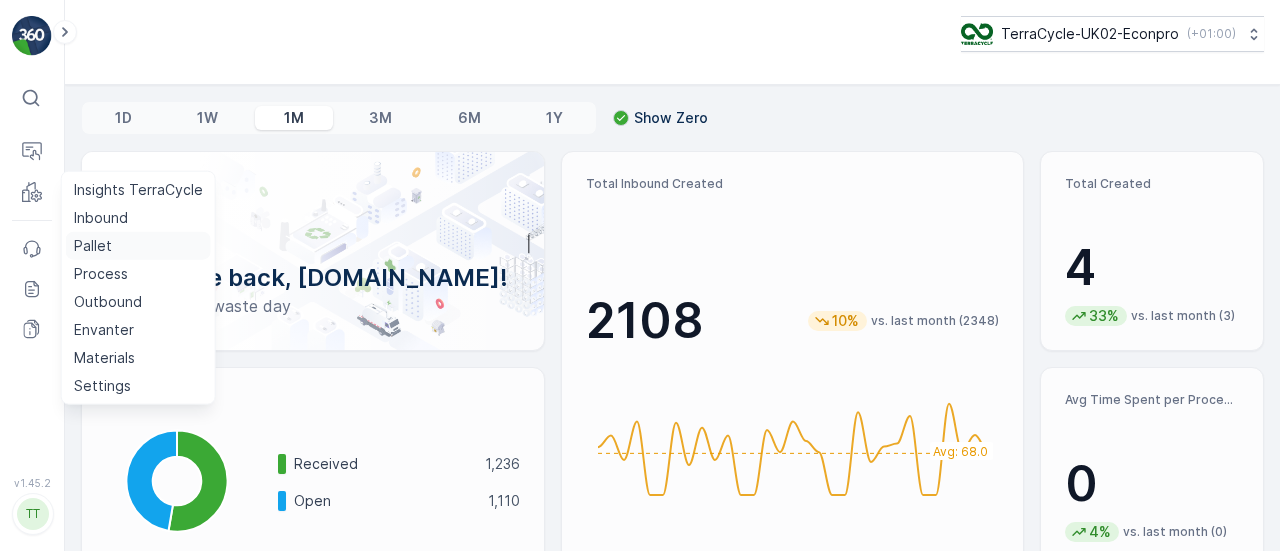 click on "Pallet" at bounding box center [93, 246] 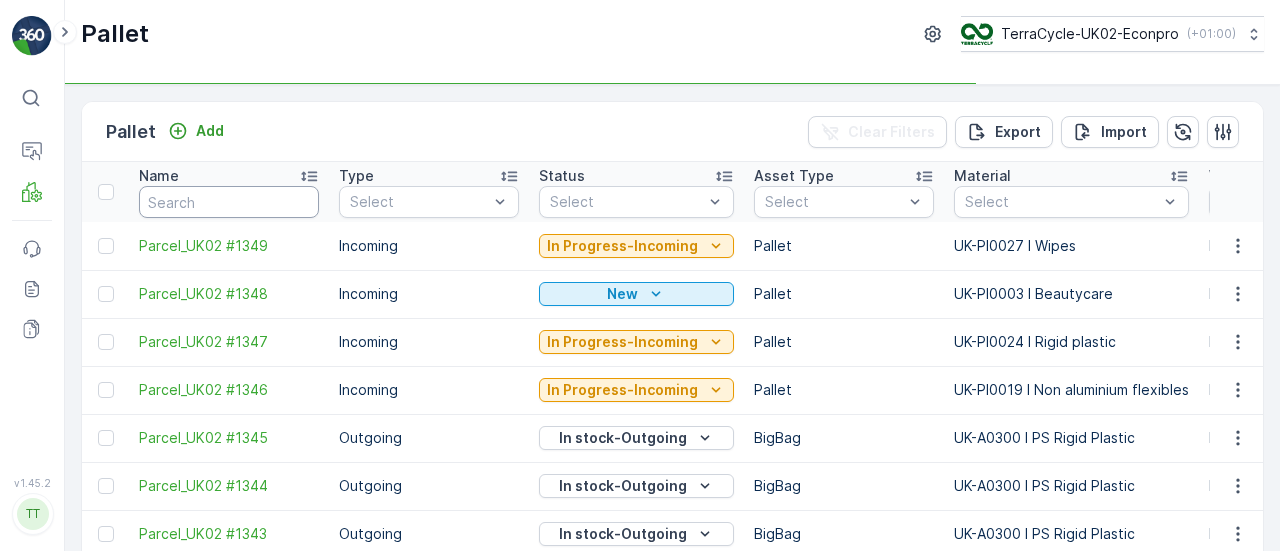 click at bounding box center [229, 202] 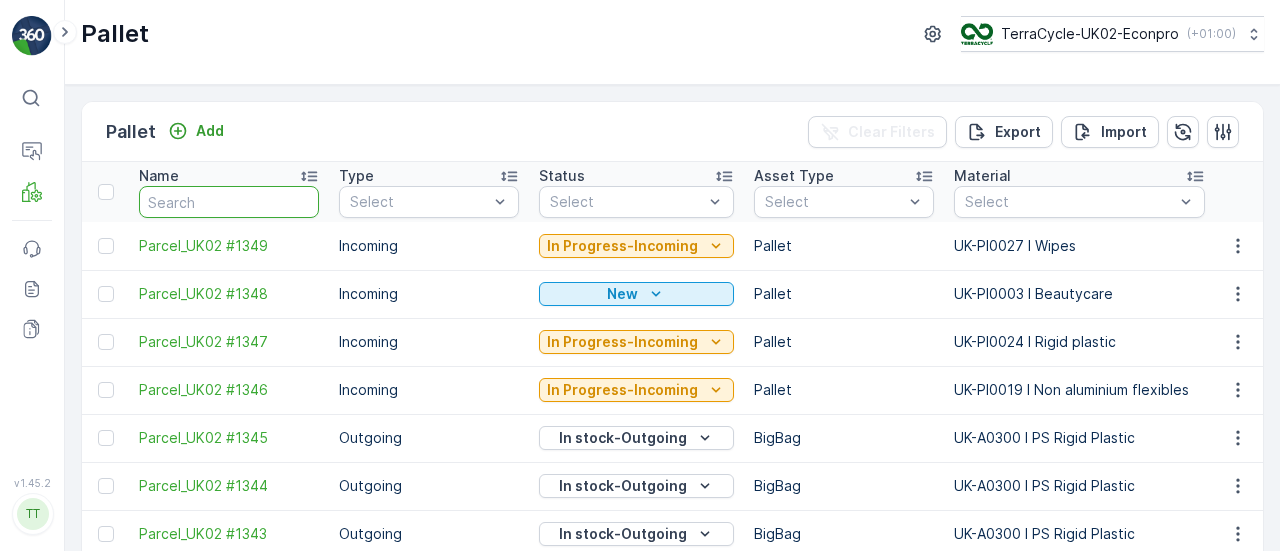 click at bounding box center (229, 202) 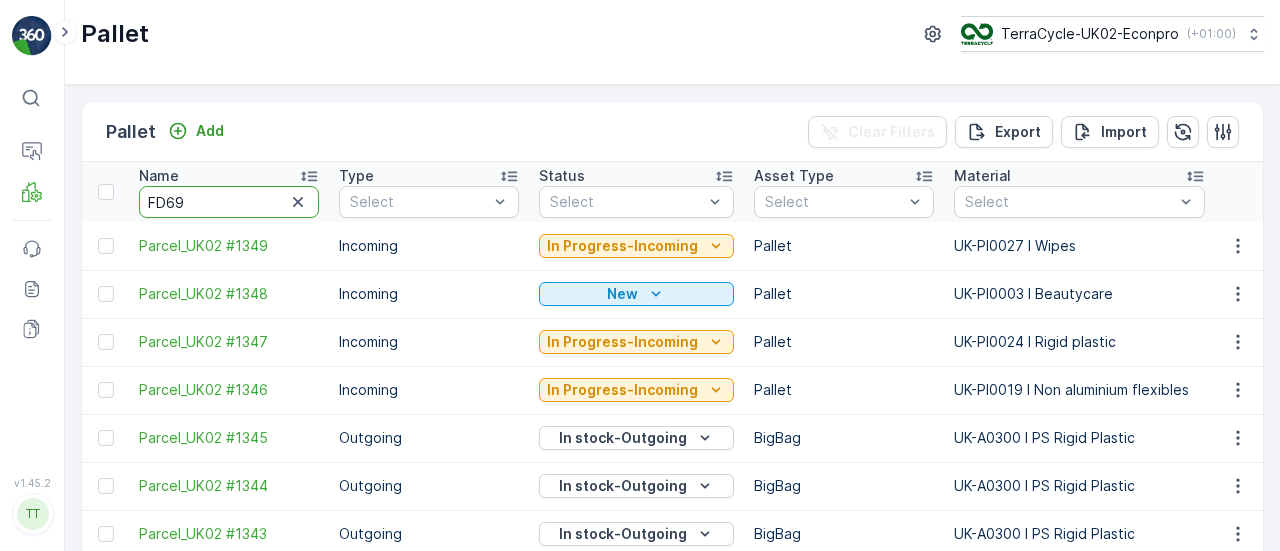 type on "FD691" 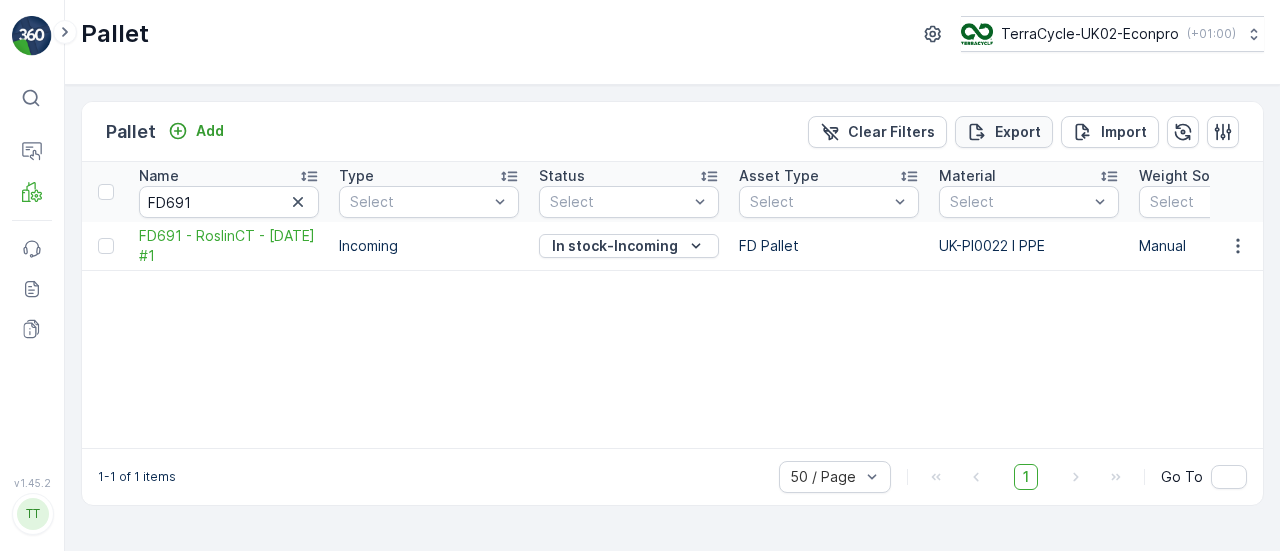 click on "Export" at bounding box center (1004, 132) 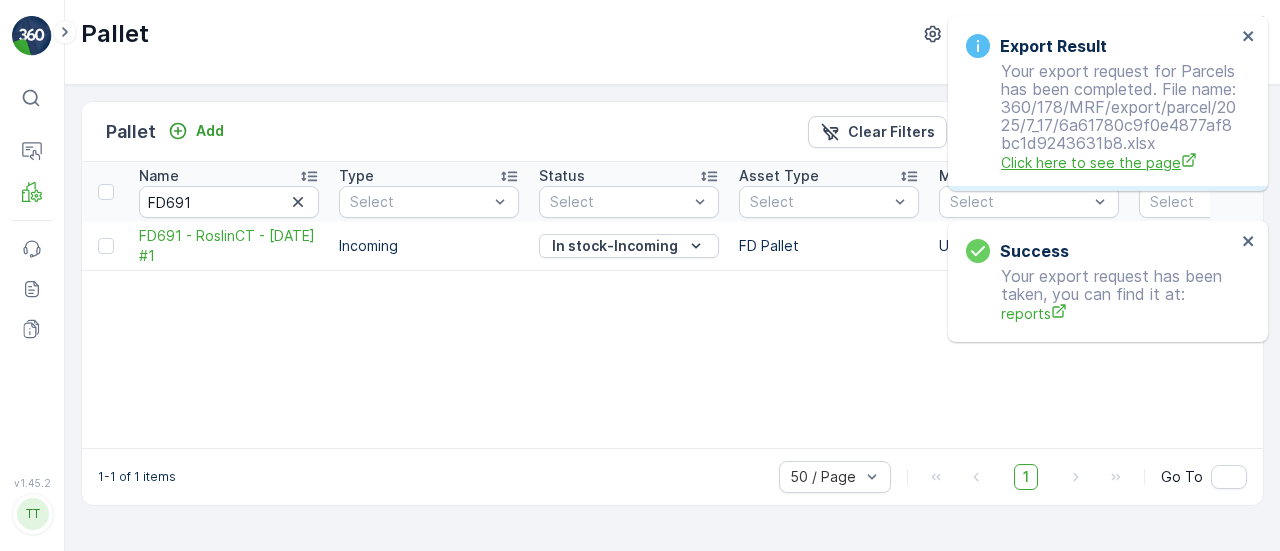 click on "Click here to see the page" at bounding box center (1118, 162) 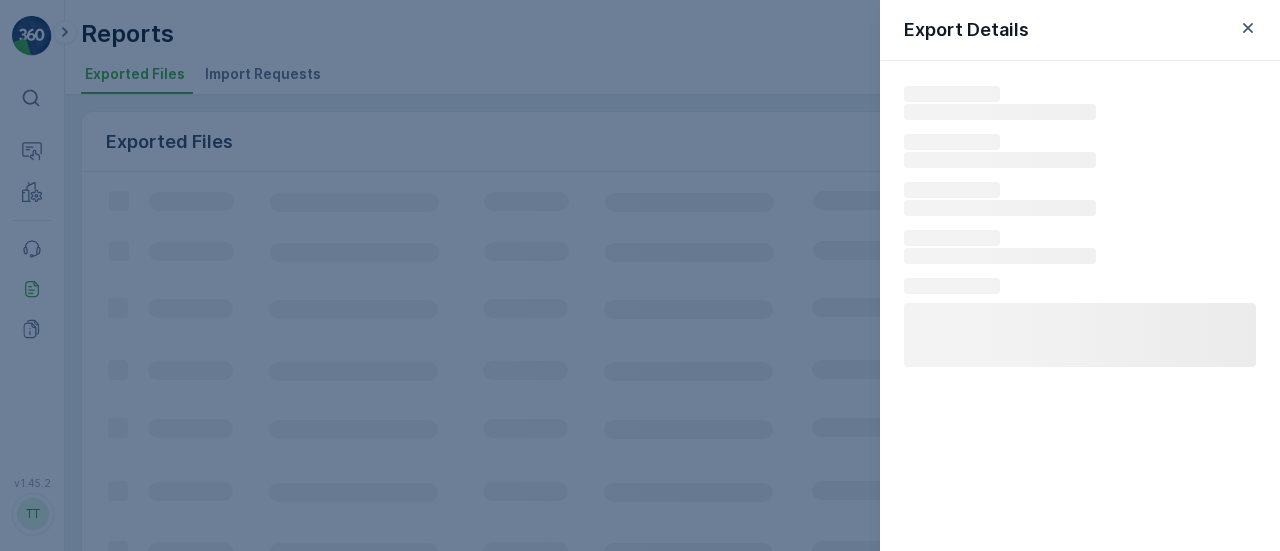 scroll, scrollTop: 0, scrollLeft: 0, axis: both 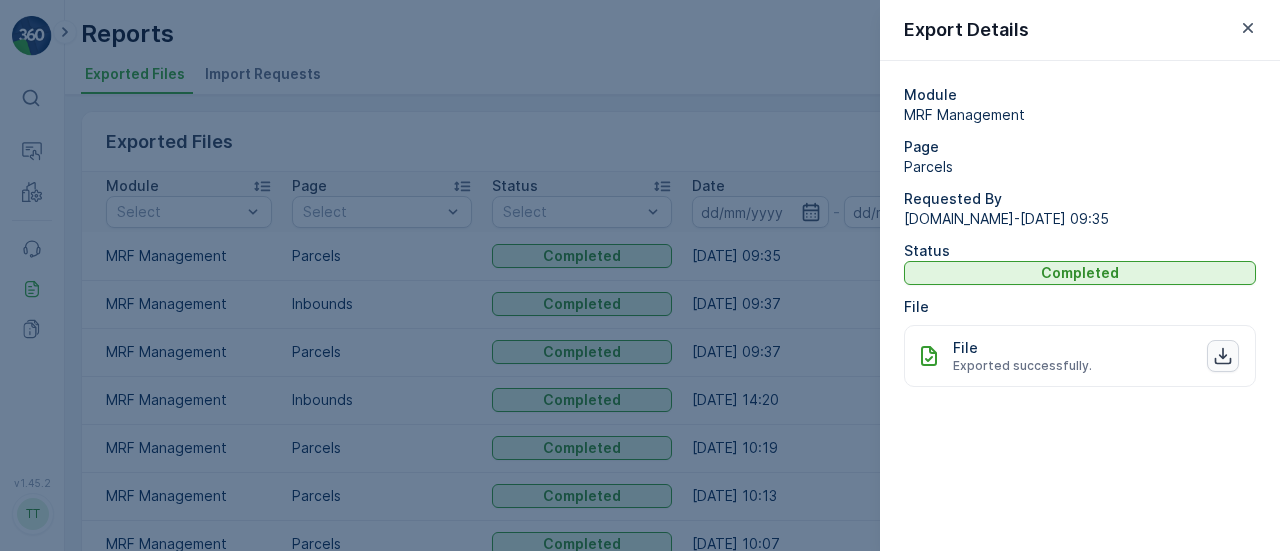 click 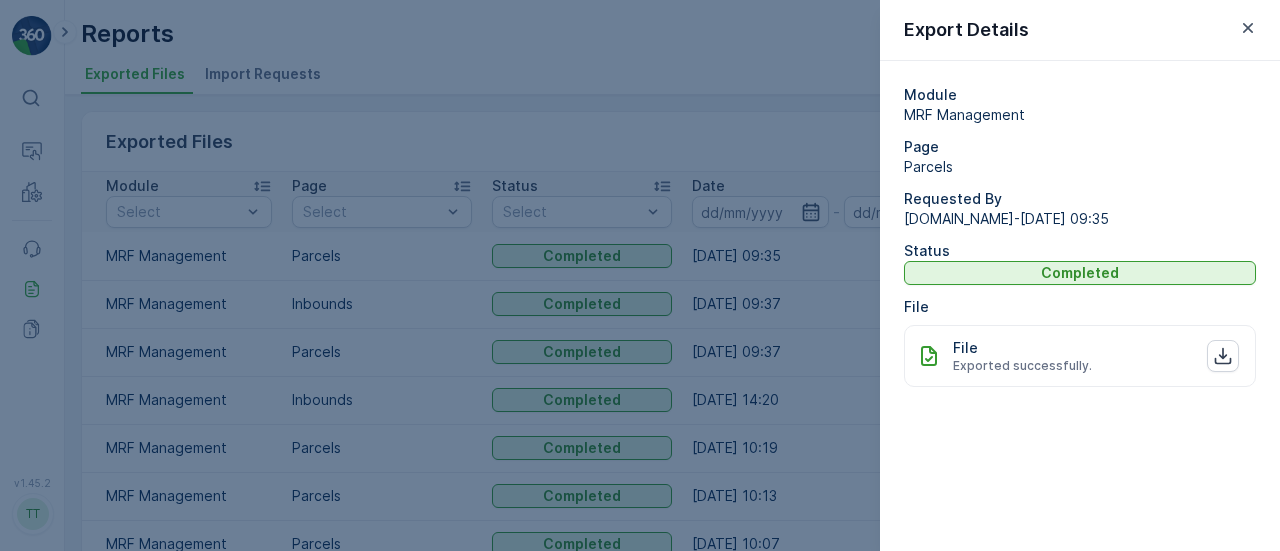 click at bounding box center (640, 275) 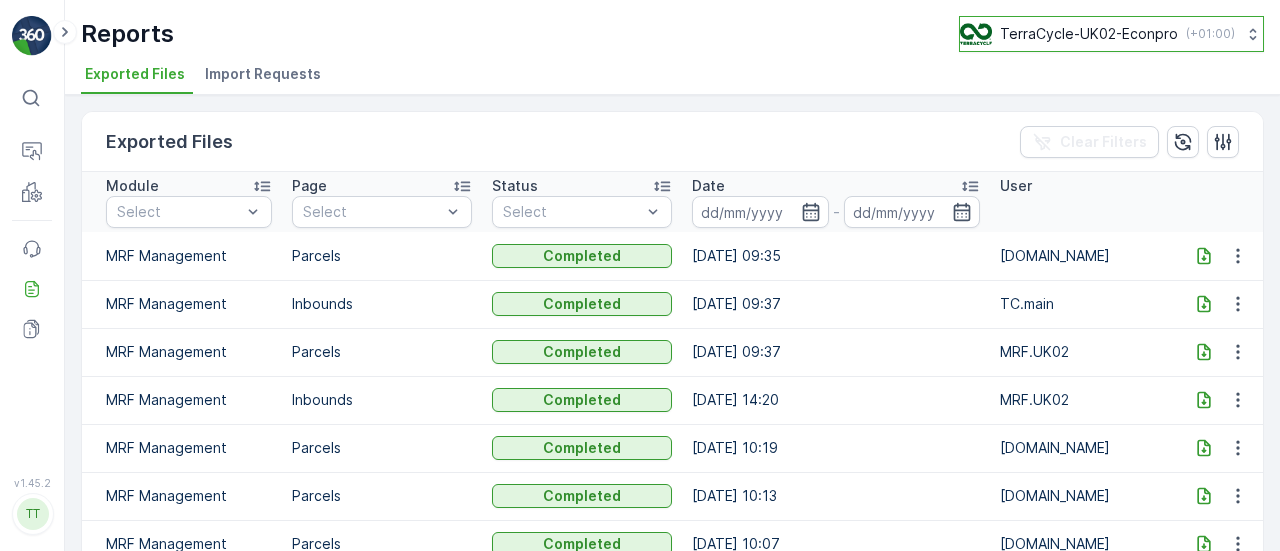 click on "( +01:00 )" at bounding box center [1210, 34] 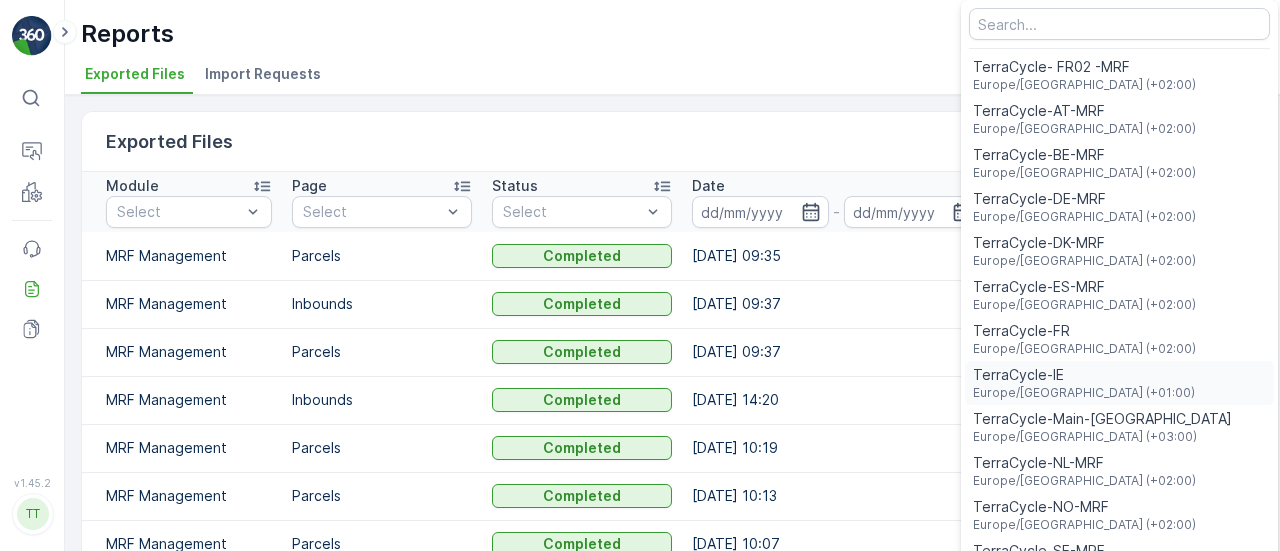 scroll, scrollTop: 73, scrollLeft: 0, axis: vertical 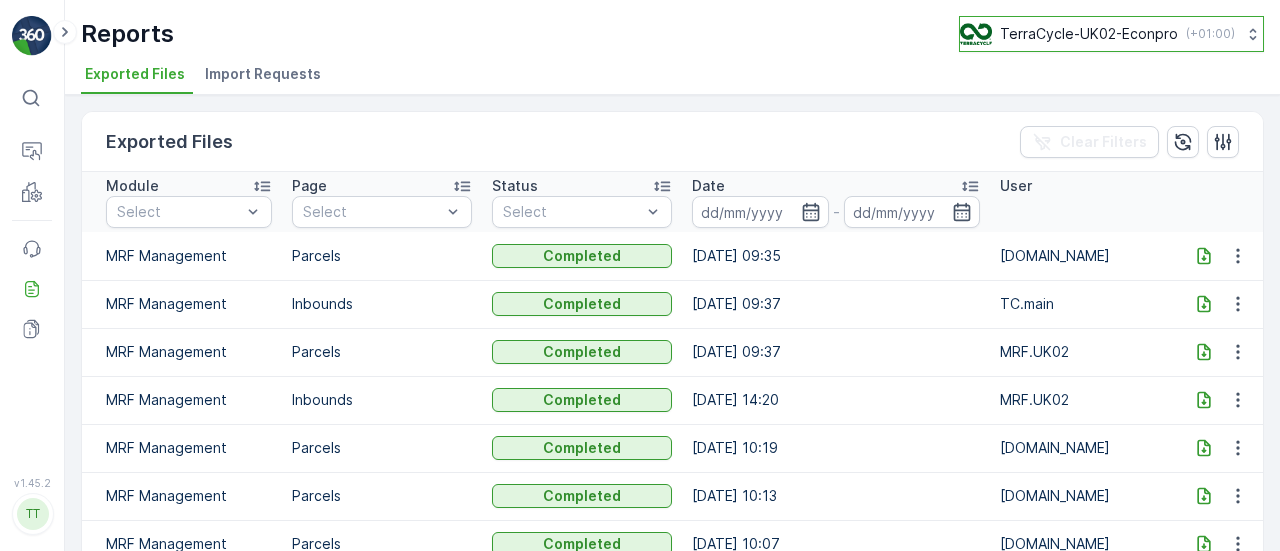 click on "TerraCycle-UK02-Econpro" at bounding box center (1089, 34) 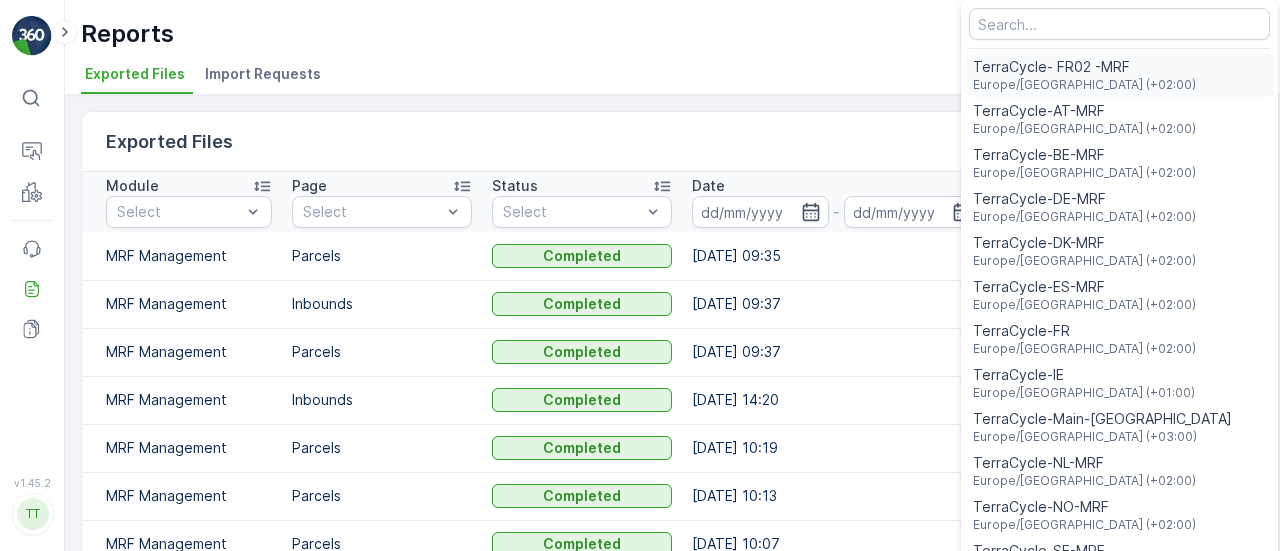 click on "Europe/[GEOGRAPHIC_DATA] (+02:00)" at bounding box center (1084, 85) 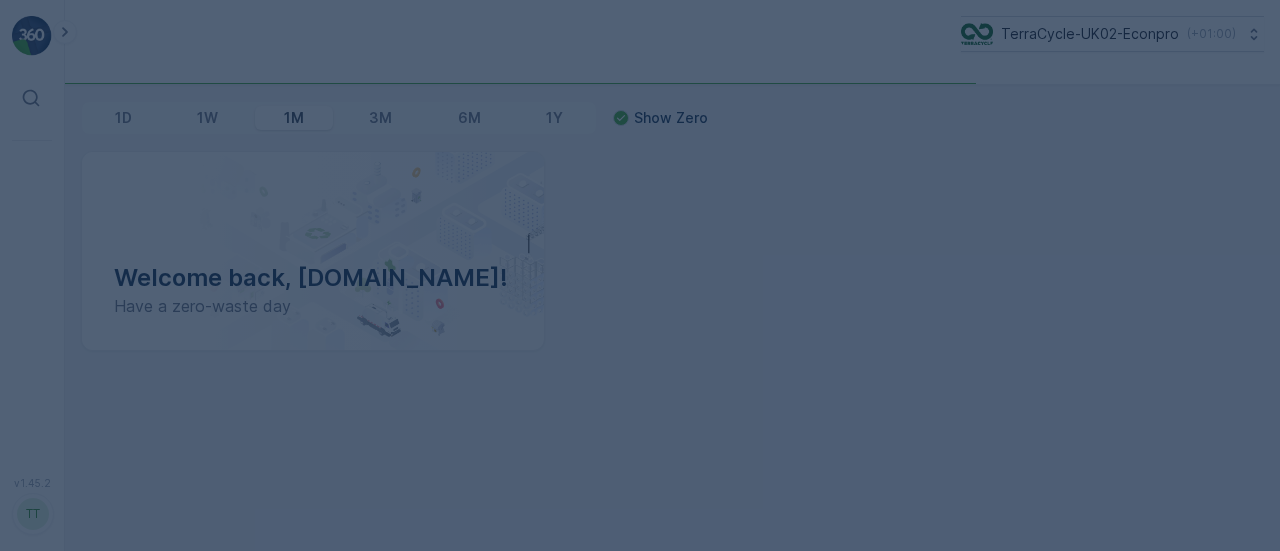 scroll, scrollTop: 0, scrollLeft: 0, axis: both 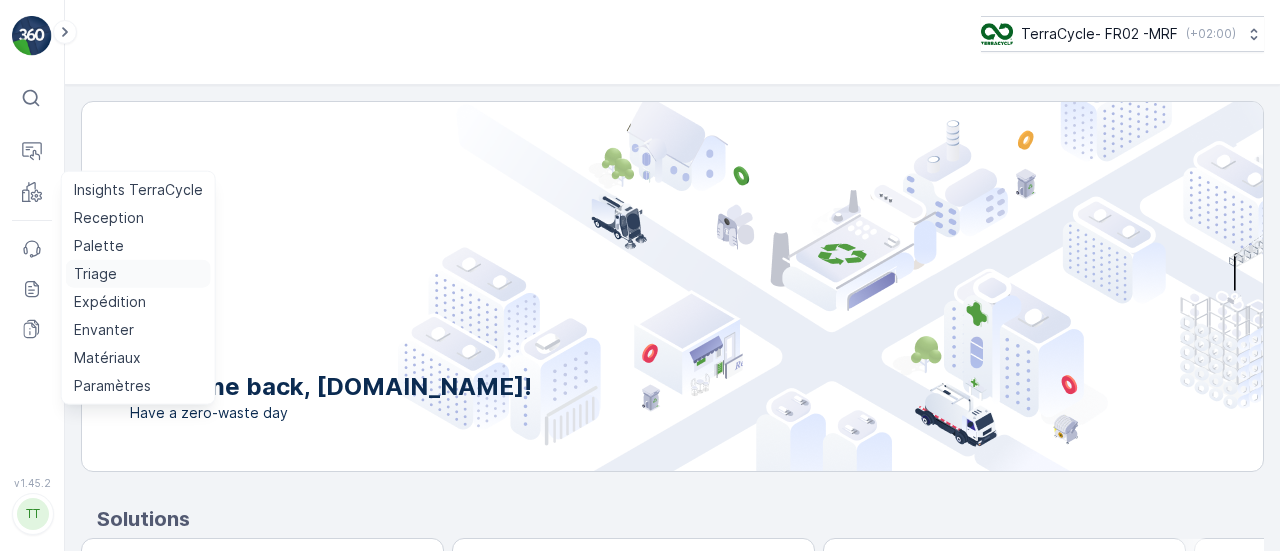 click on "Triage" at bounding box center [95, 274] 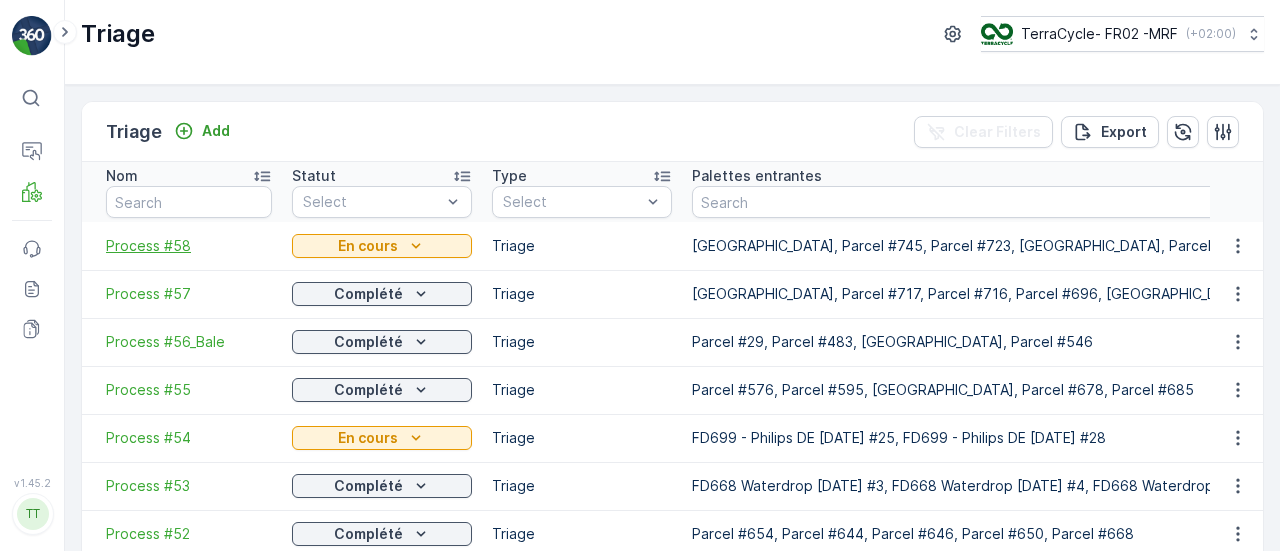 click on "Process #58" at bounding box center (189, 246) 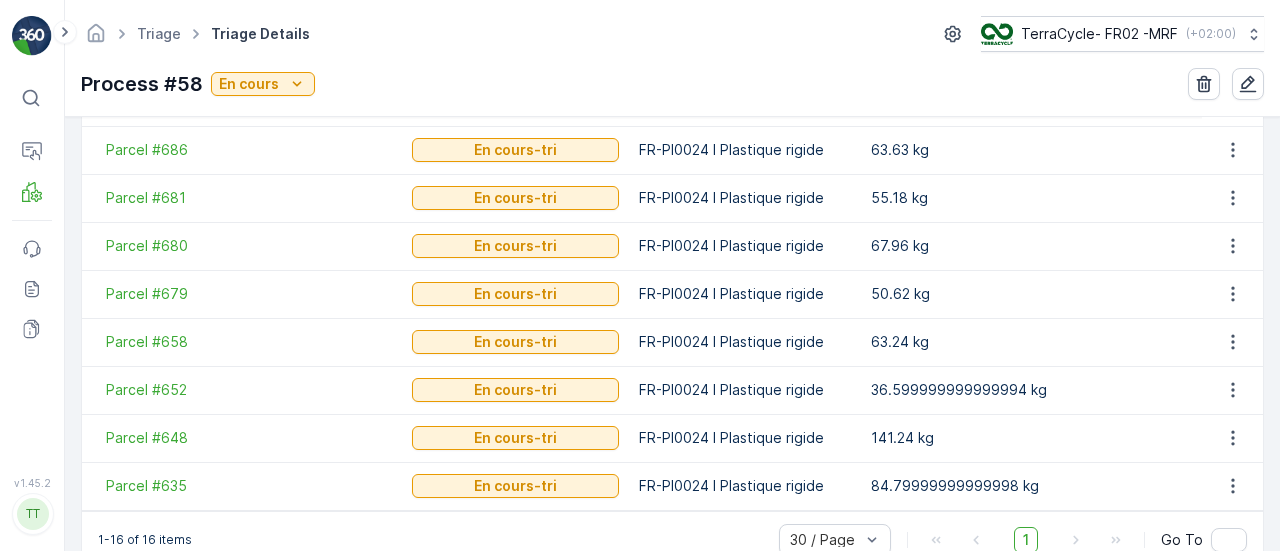 scroll, scrollTop: 978, scrollLeft: 0, axis: vertical 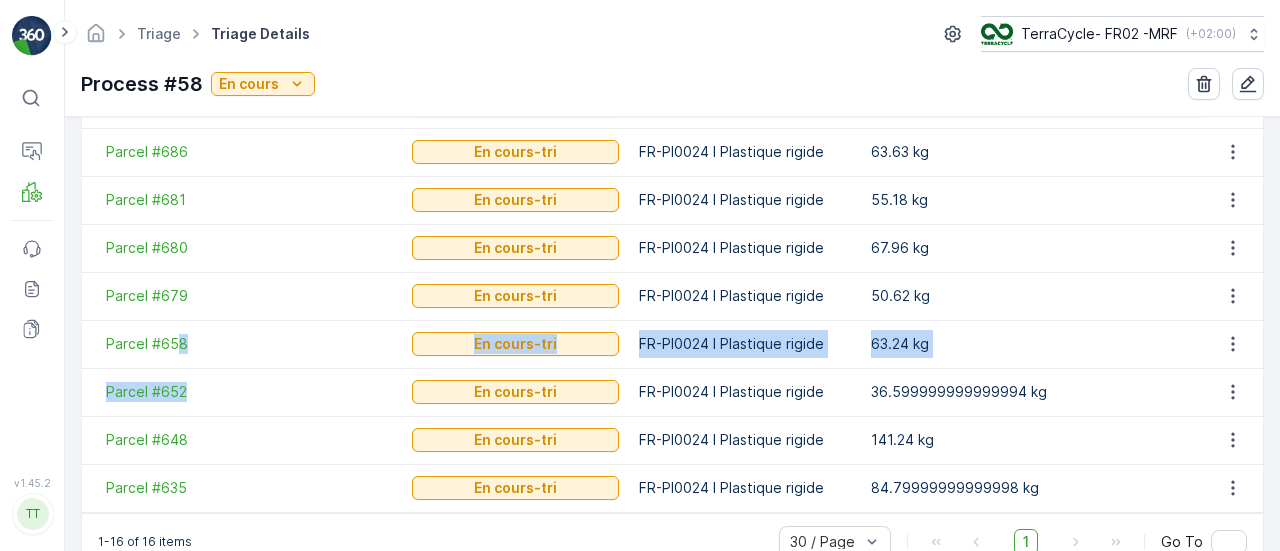 drag, startPoint x: 296, startPoint y: 374, endPoint x: 179, endPoint y: 362, distance: 117.61378 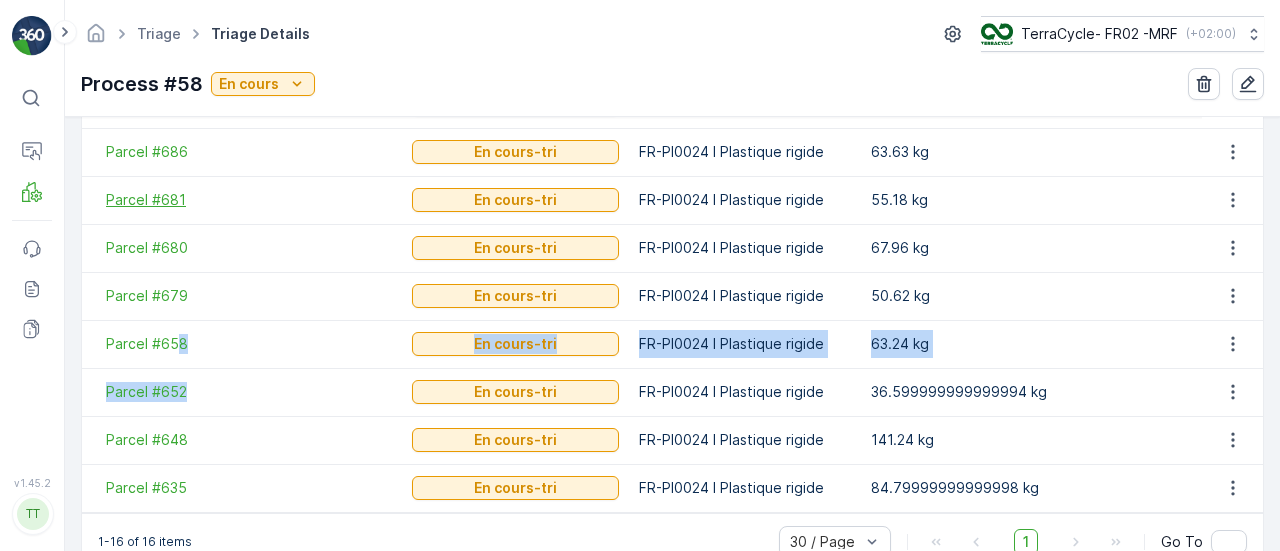 click on "Parcel #681" at bounding box center (249, 200) 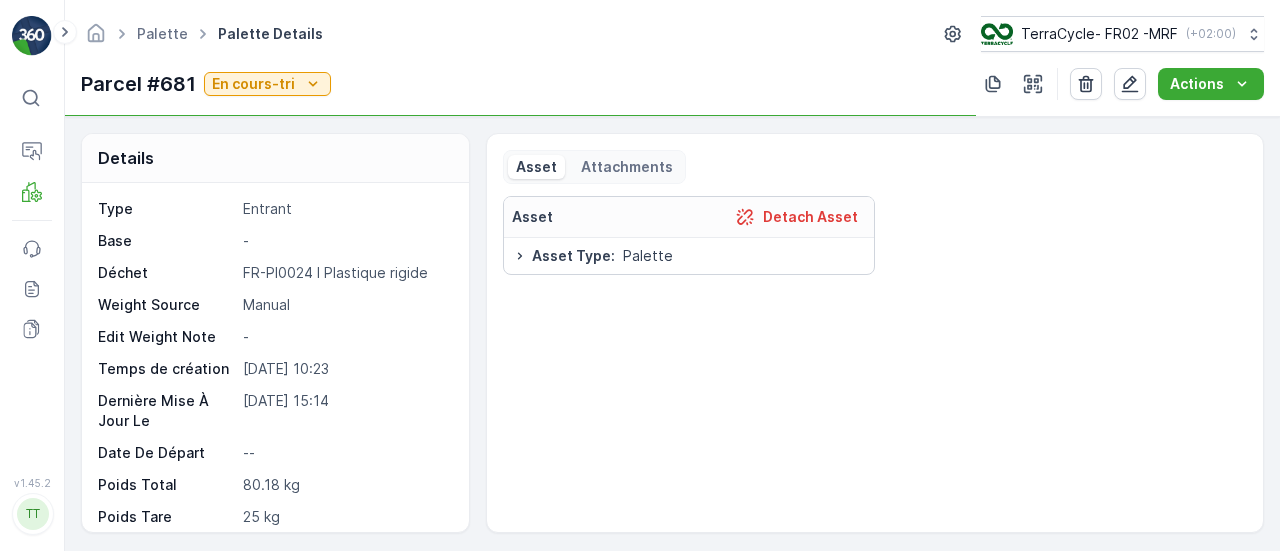 scroll, scrollTop: 170, scrollLeft: 0, axis: vertical 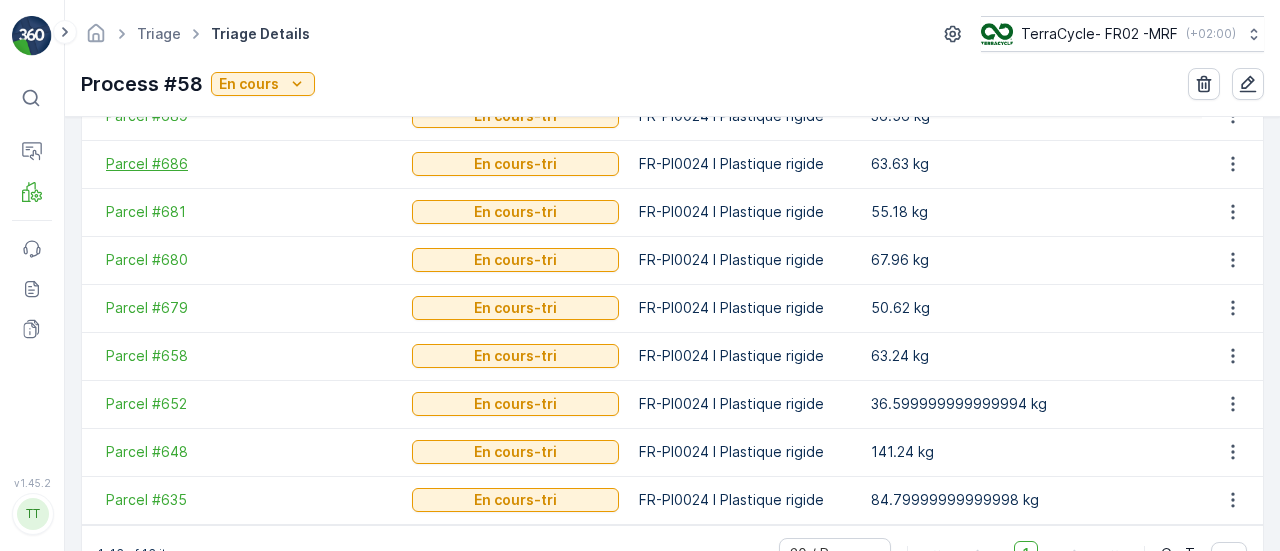 click on "Parcel #686" at bounding box center [249, 164] 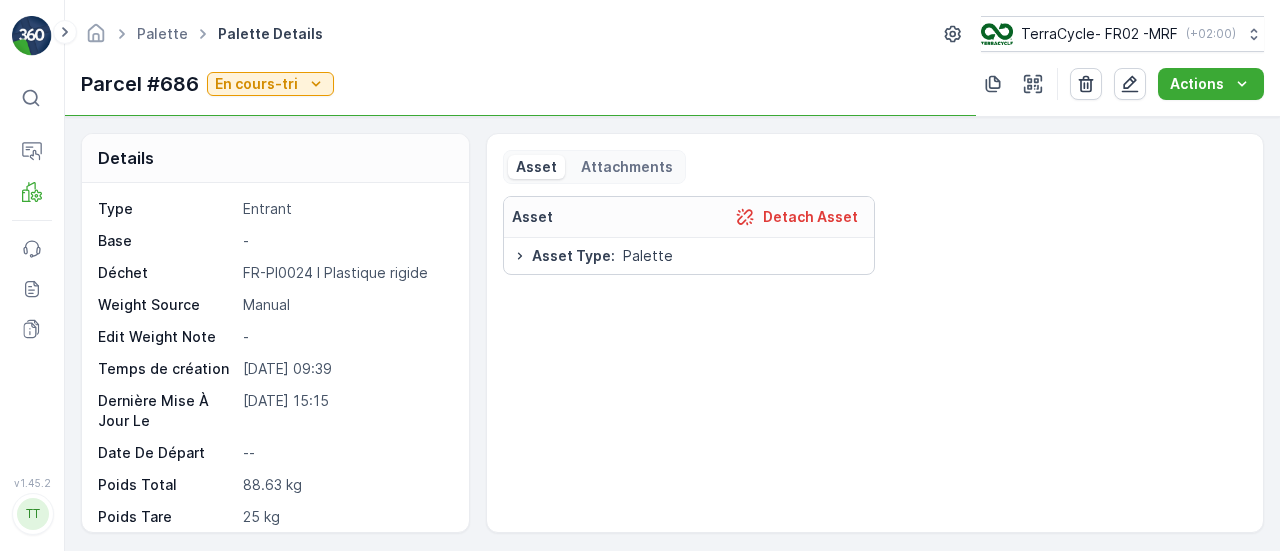 scroll, scrollTop: 170, scrollLeft: 0, axis: vertical 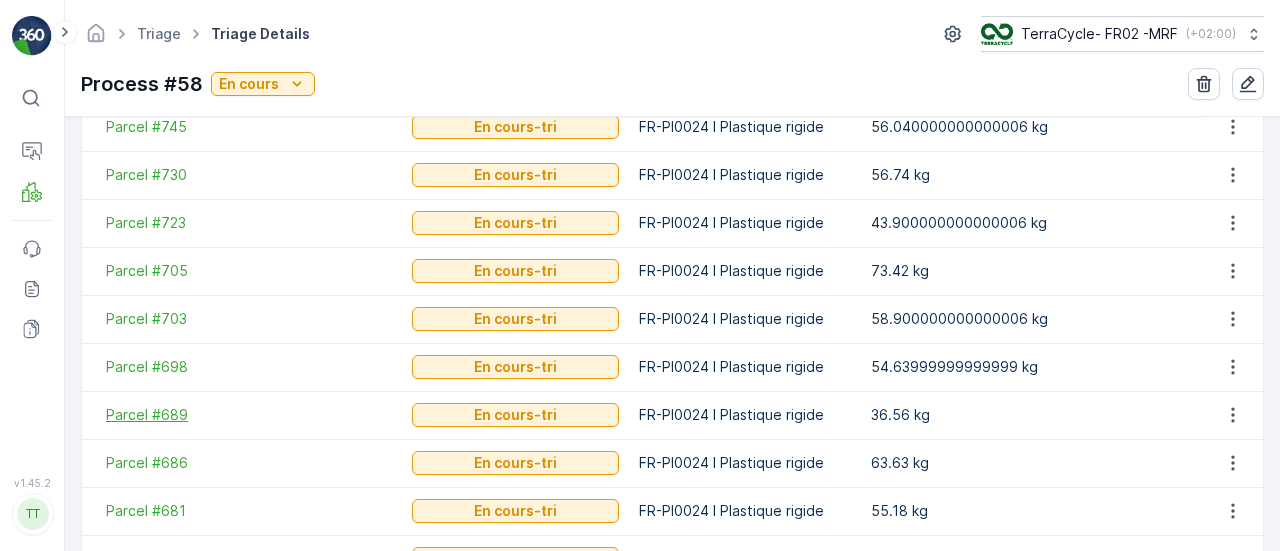 click on "Parcel #689" at bounding box center [249, 415] 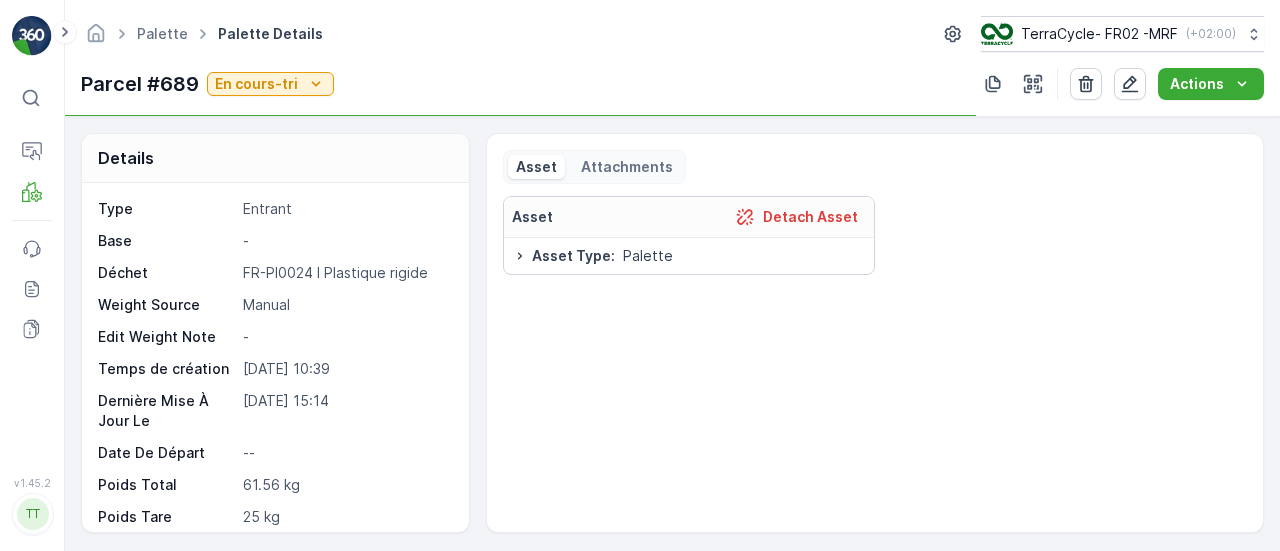 scroll, scrollTop: 170, scrollLeft: 0, axis: vertical 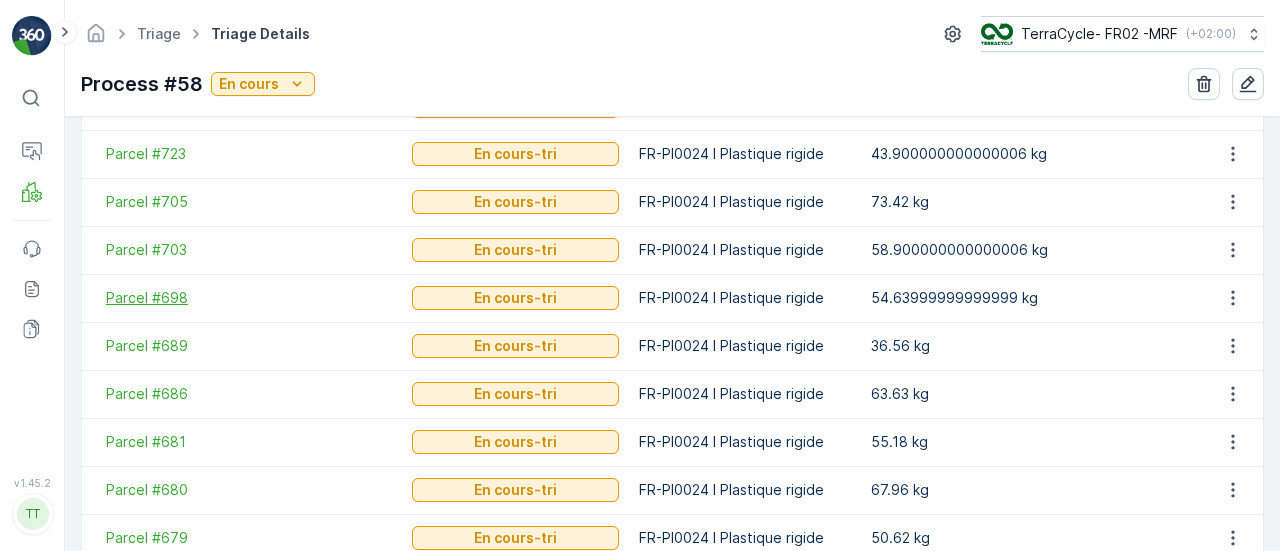 click on "Parcel #698" at bounding box center (249, 298) 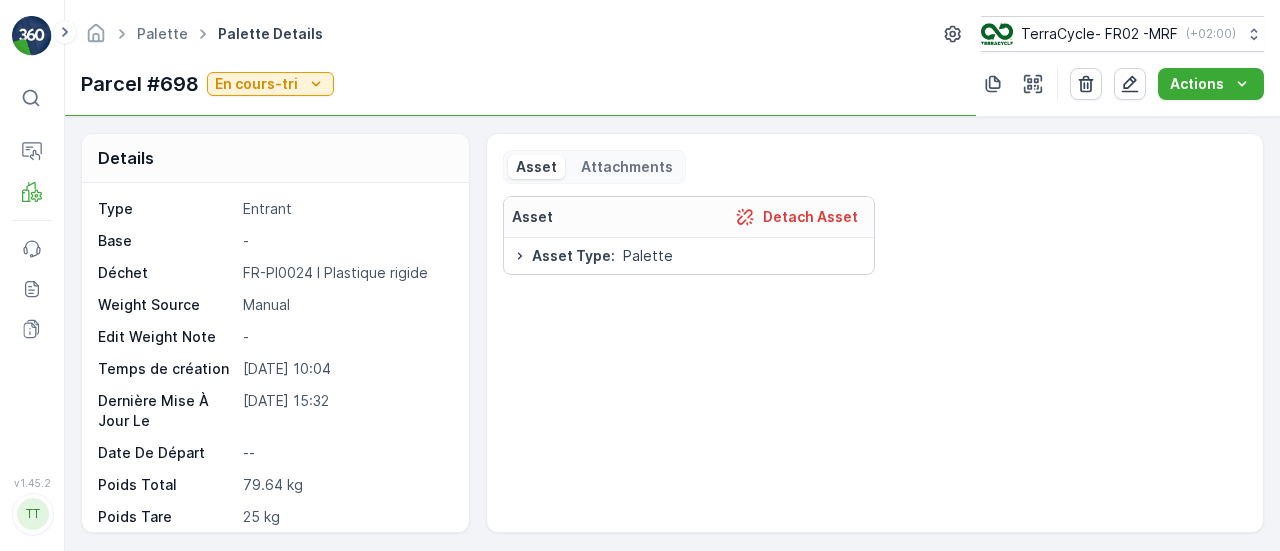 scroll, scrollTop: 170, scrollLeft: 0, axis: vertical 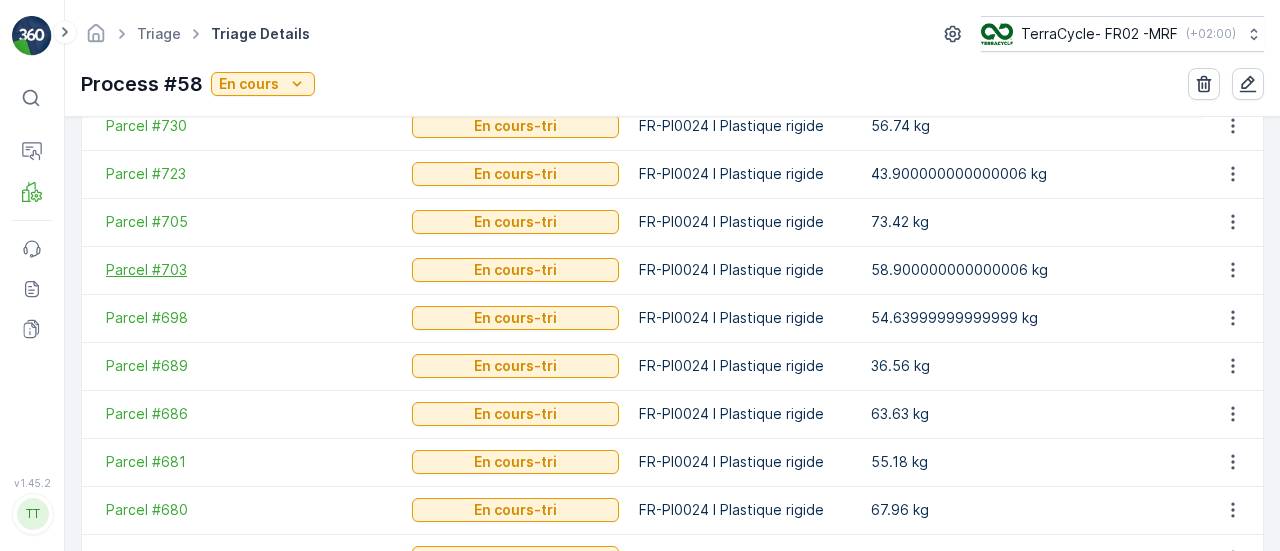 click on "Parcel #703" at bounding box center (249, 270) 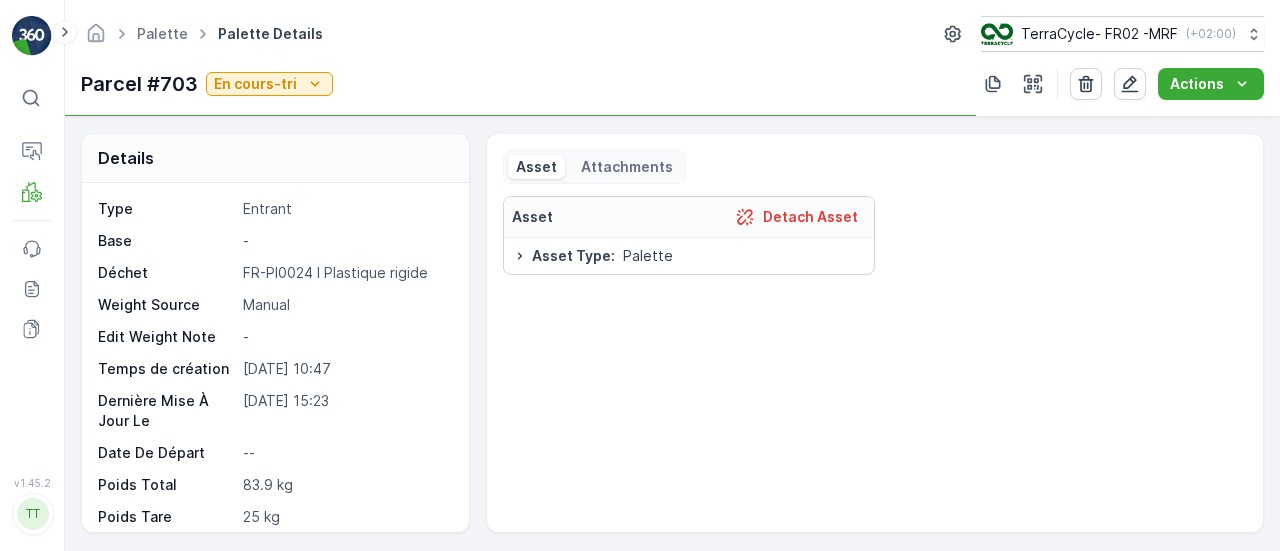 scroll, scrollTop: 170, scrollLeft: 0, axis: vertical 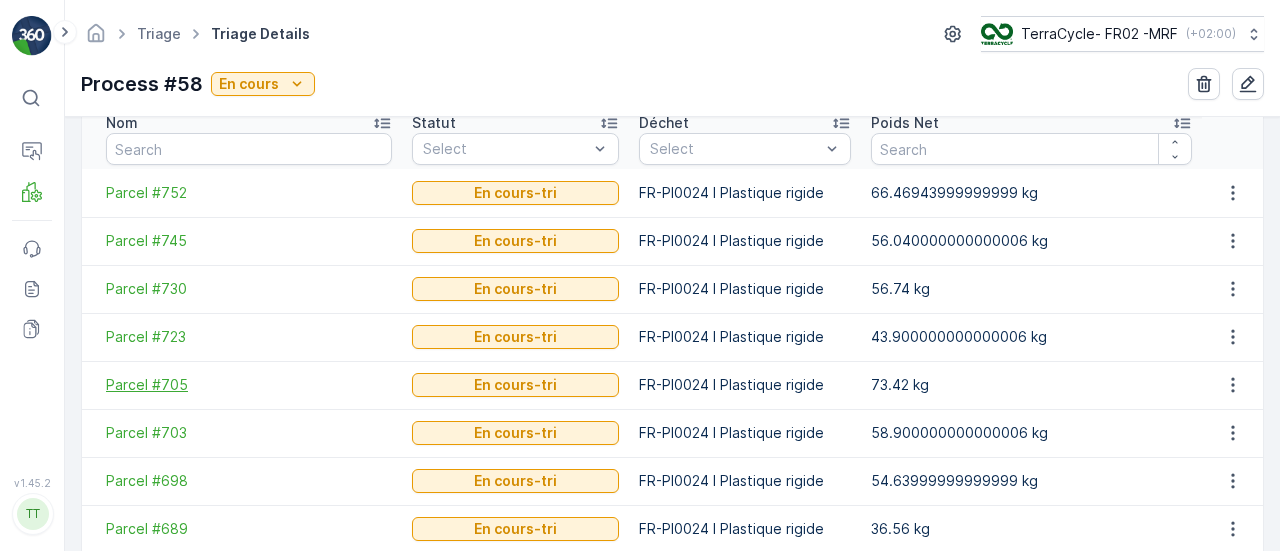 click on "Parcel #705" at bounding box center [249, 385] 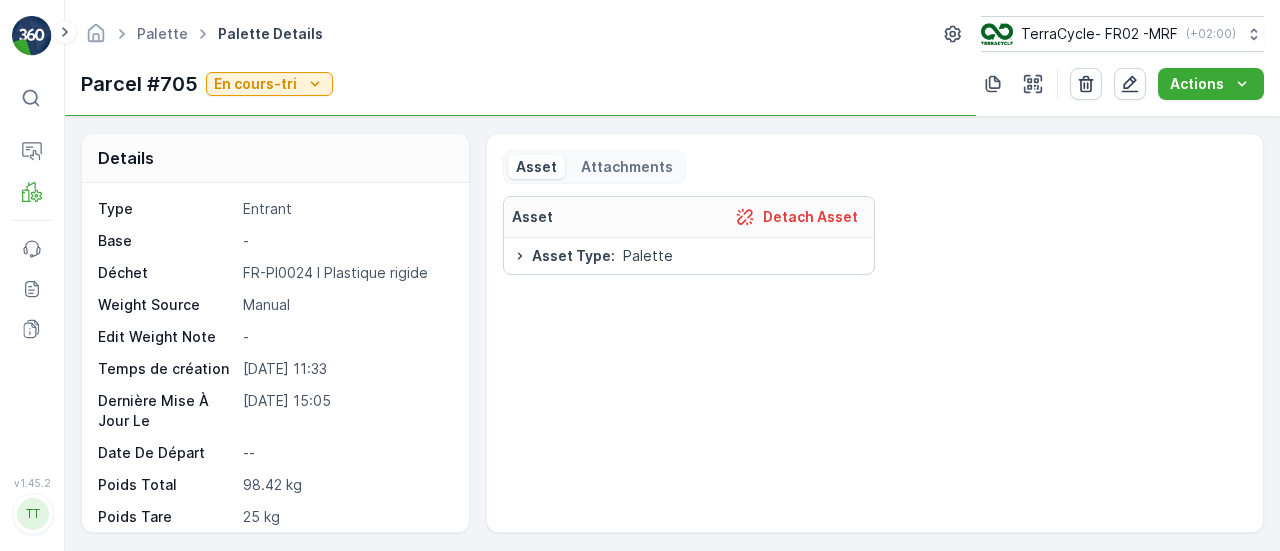scroll, scrollTop: 170, scrollLeft: 0, axis: vertical 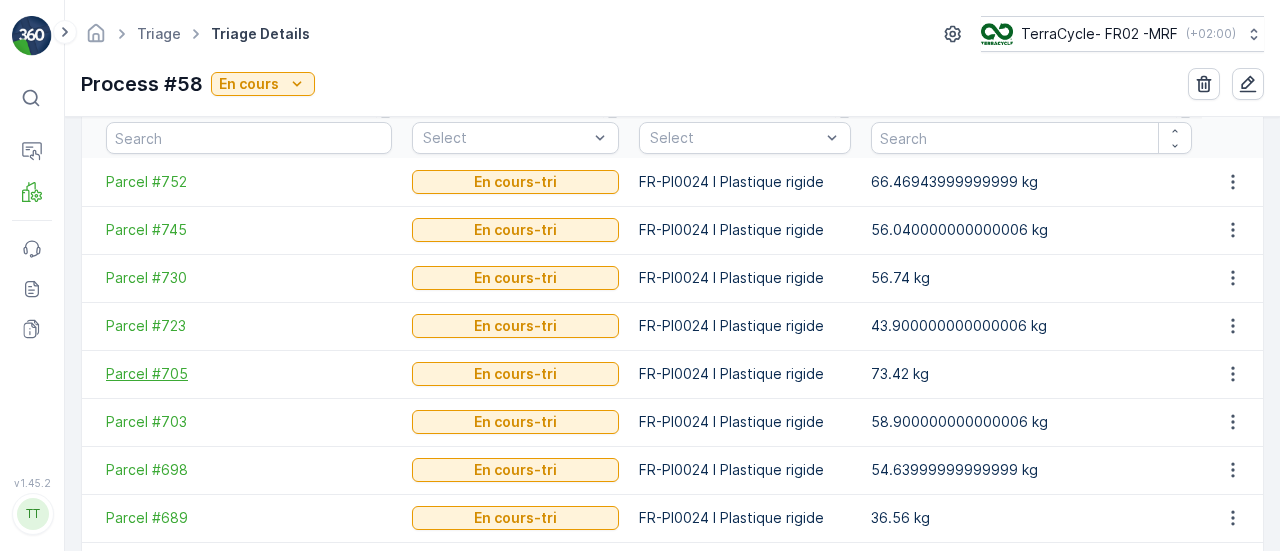 click on "Parcel #705" at bounding box center (249, 374) 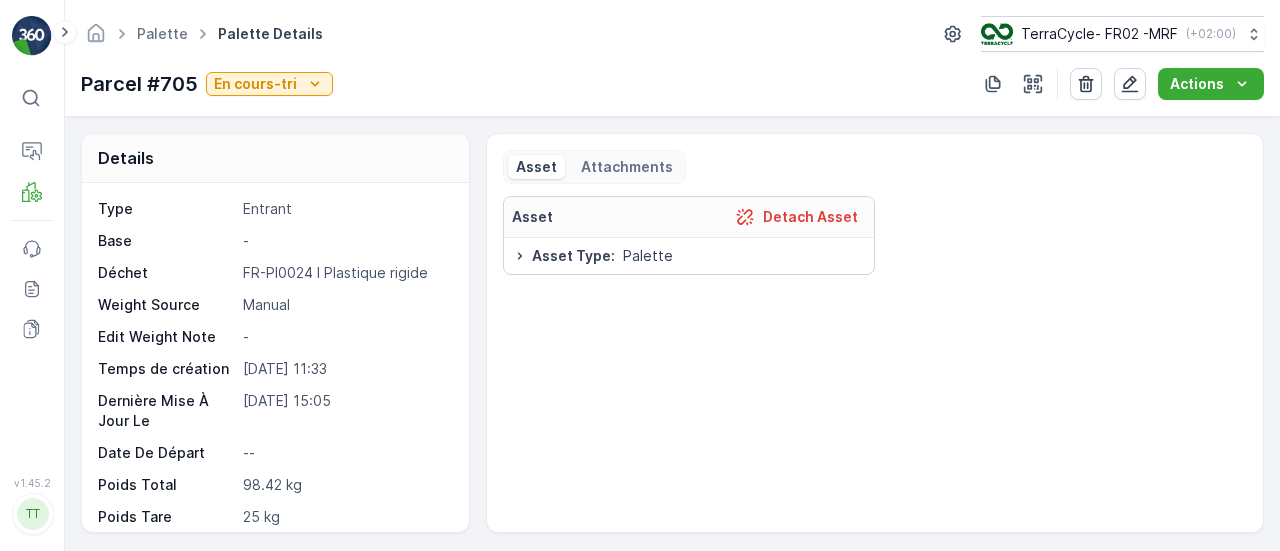 scroll, scrollTop: 170, scrollLeft: 0, axis: vertical 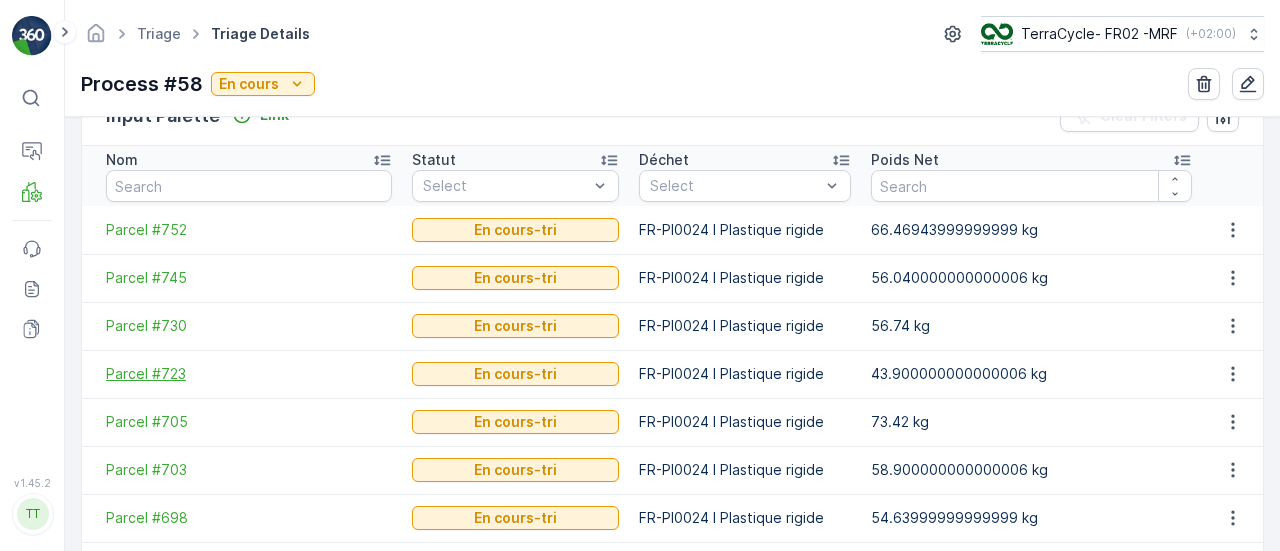 click on "Parcel #723" at bounding box center (249, 374) 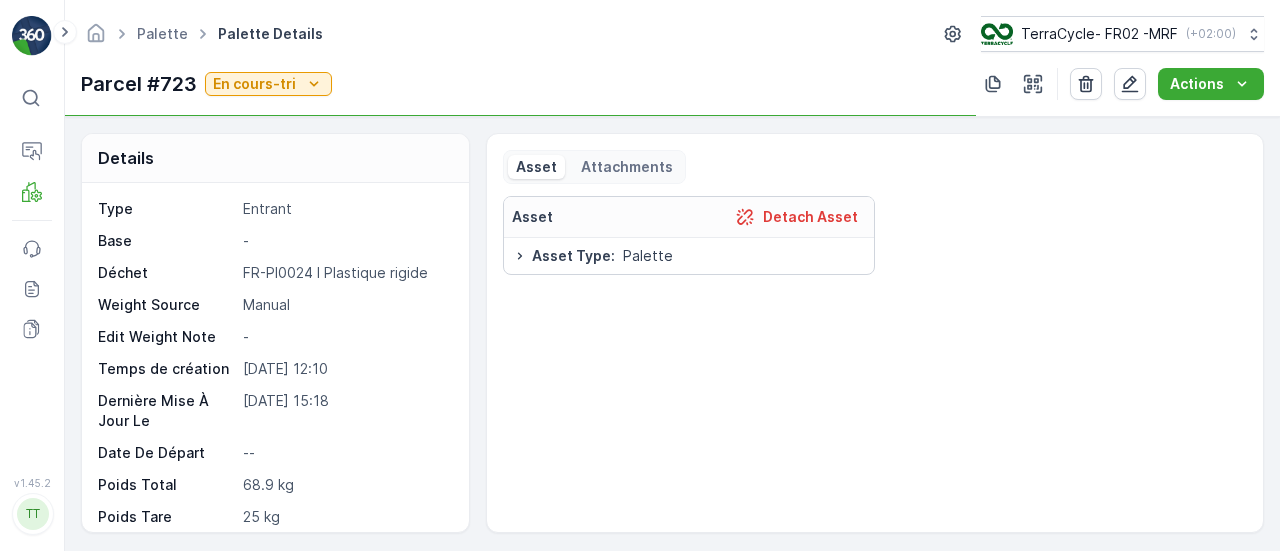 scroll, scrollTop: 170, scrollLeft: 0, axis: vertical 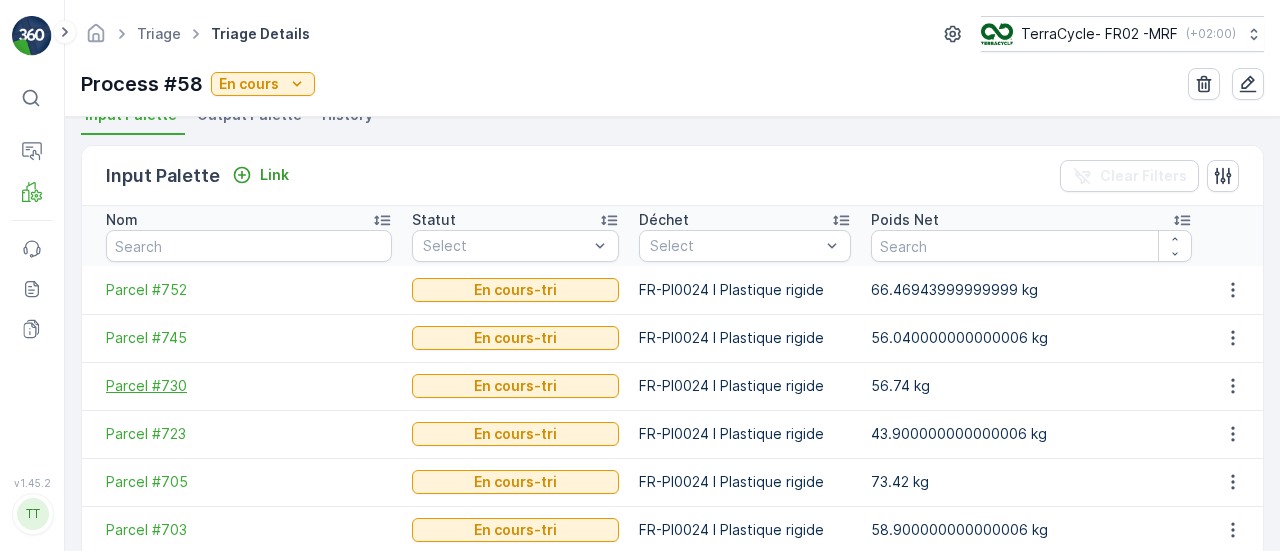 click on "Parcel #730" at bounding box center [249, 386] 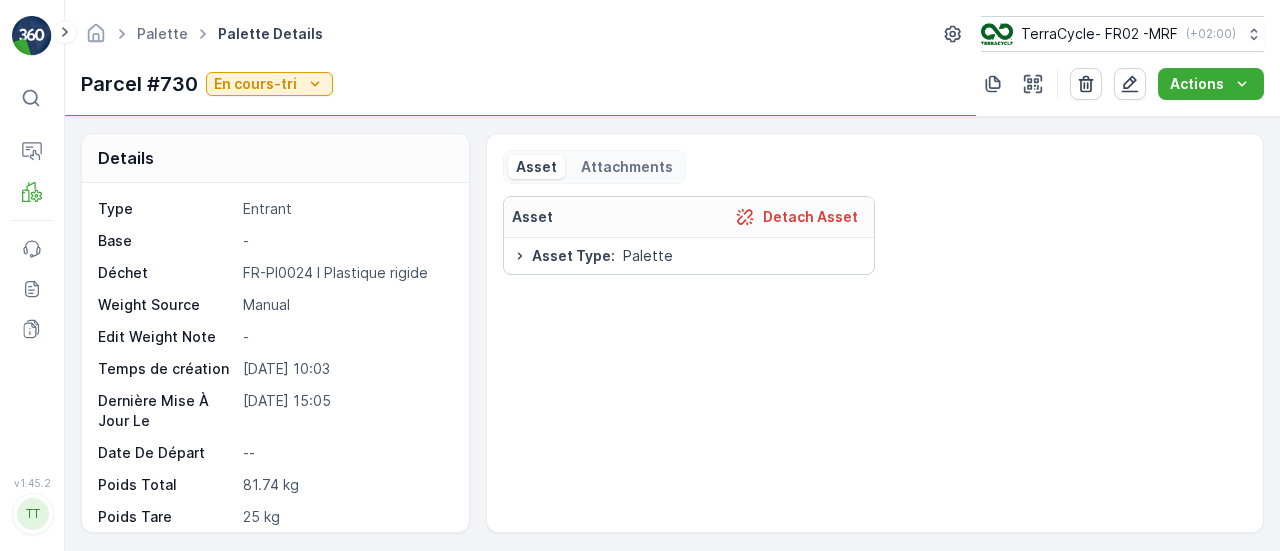 scroll, scrollTop: 170, scrollLeft: 0, axis: vertical 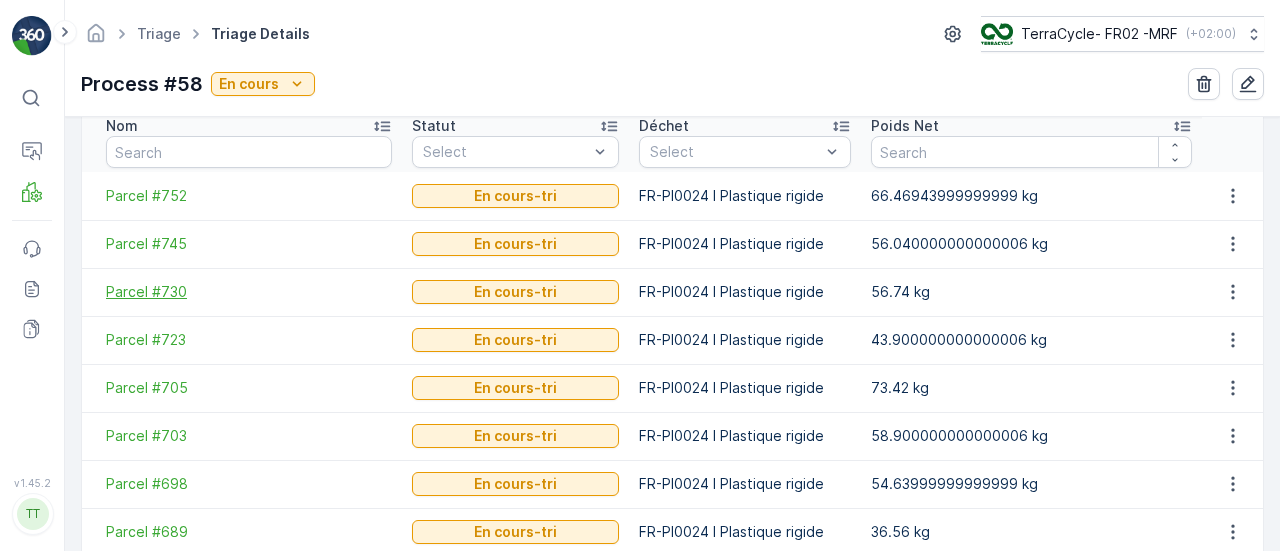click on "Parcel #730" at bounding box center (249, 292) 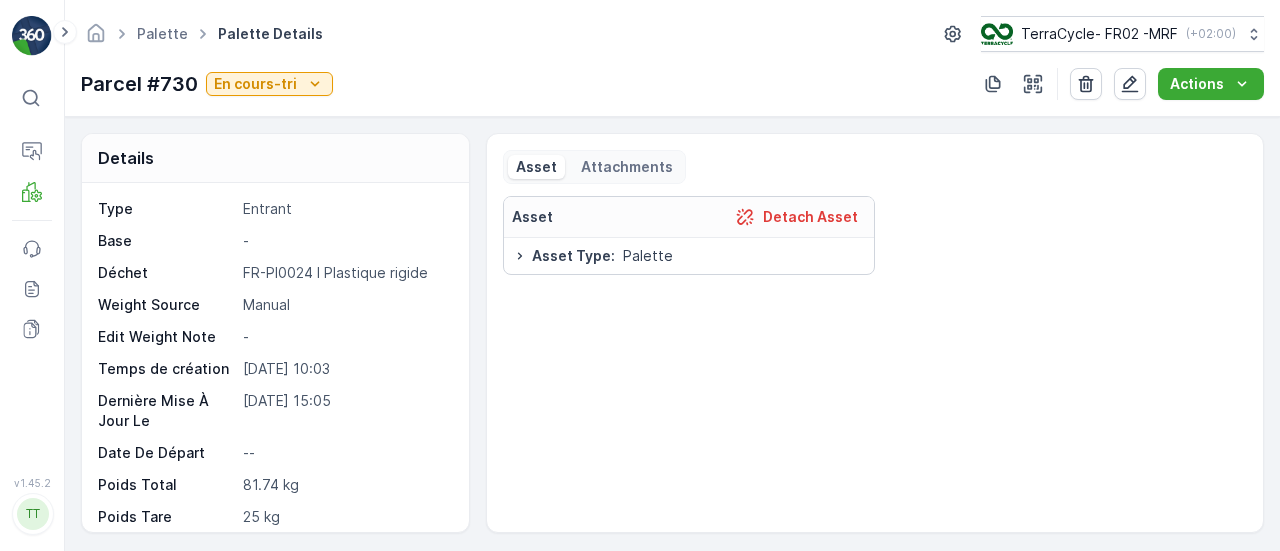 scroll, scrollTop: 667, scrollLeft: 0, axis: vertical 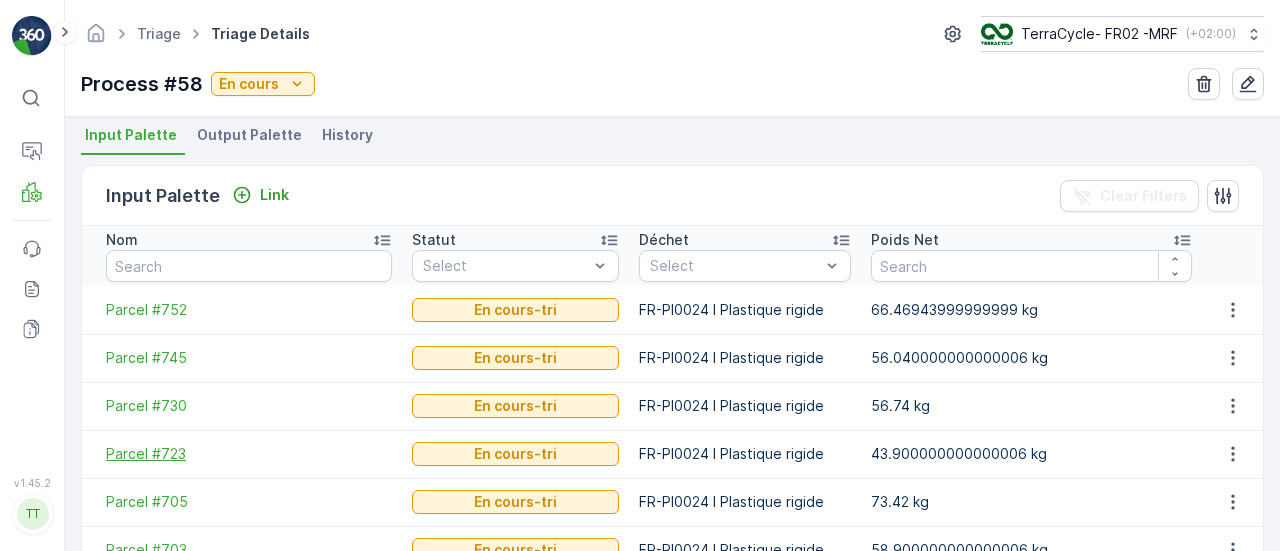 click on "Parcel #723" at bounding box center [249, 454] 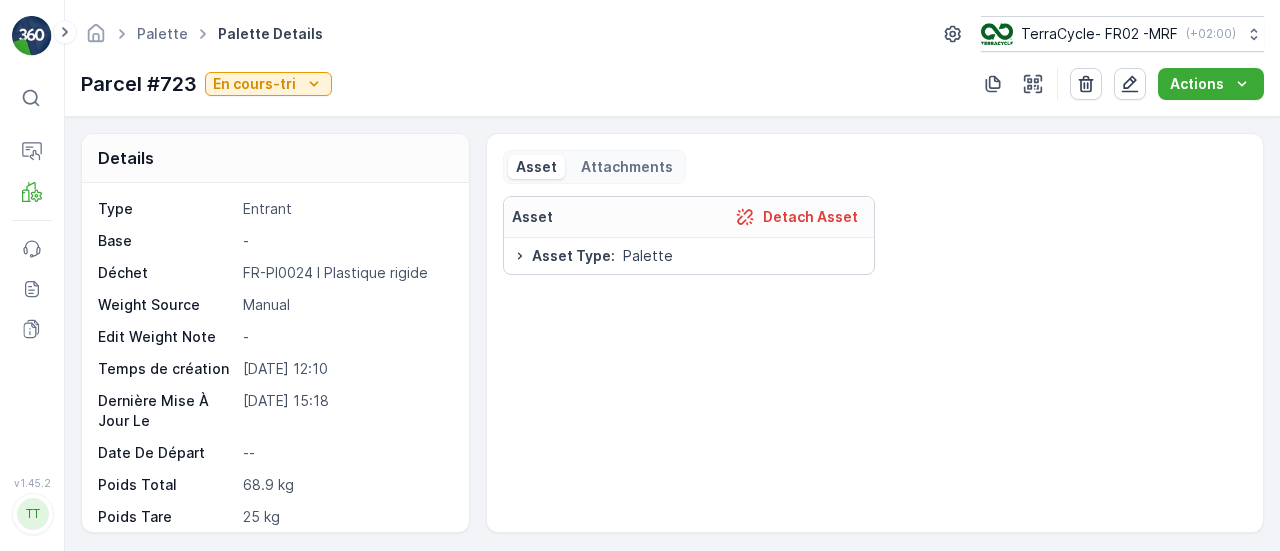 scroll, scrollTop: 170, scrollLeft: 0, axis: vertical 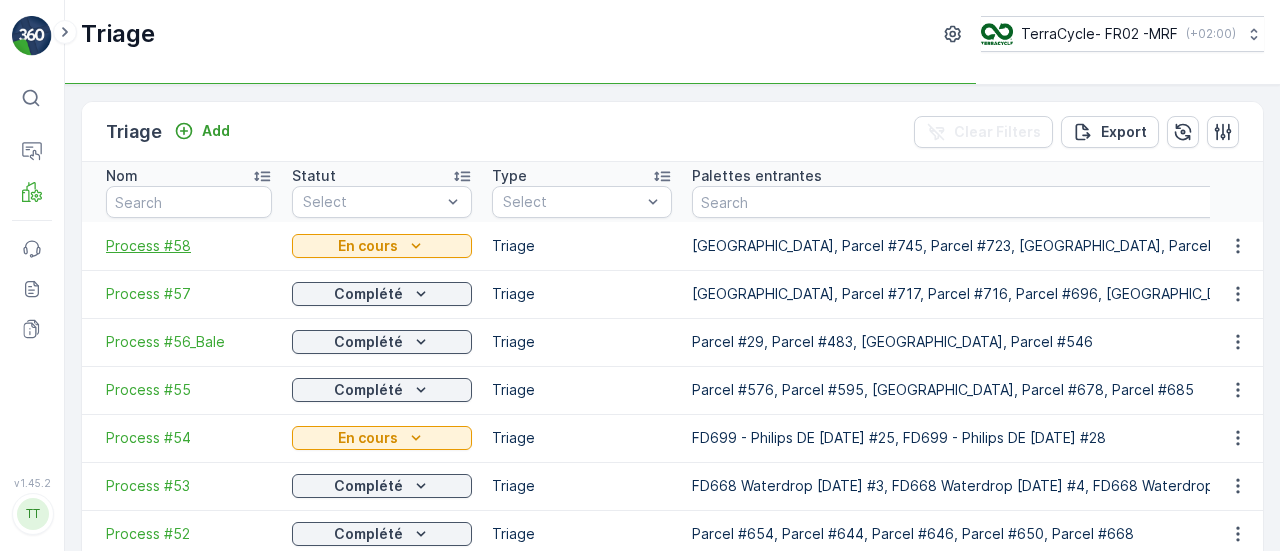 click on "Process #58" at bounding box center [189, 246] 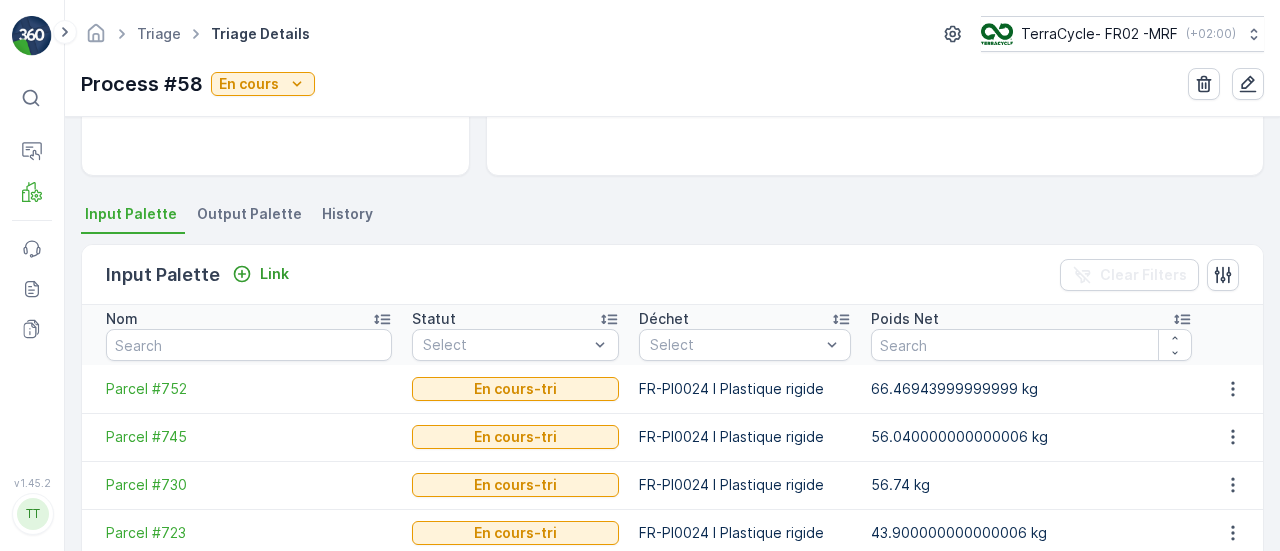 scroll, scrollTop: 419, scrollLeft: 0, axis: vertical 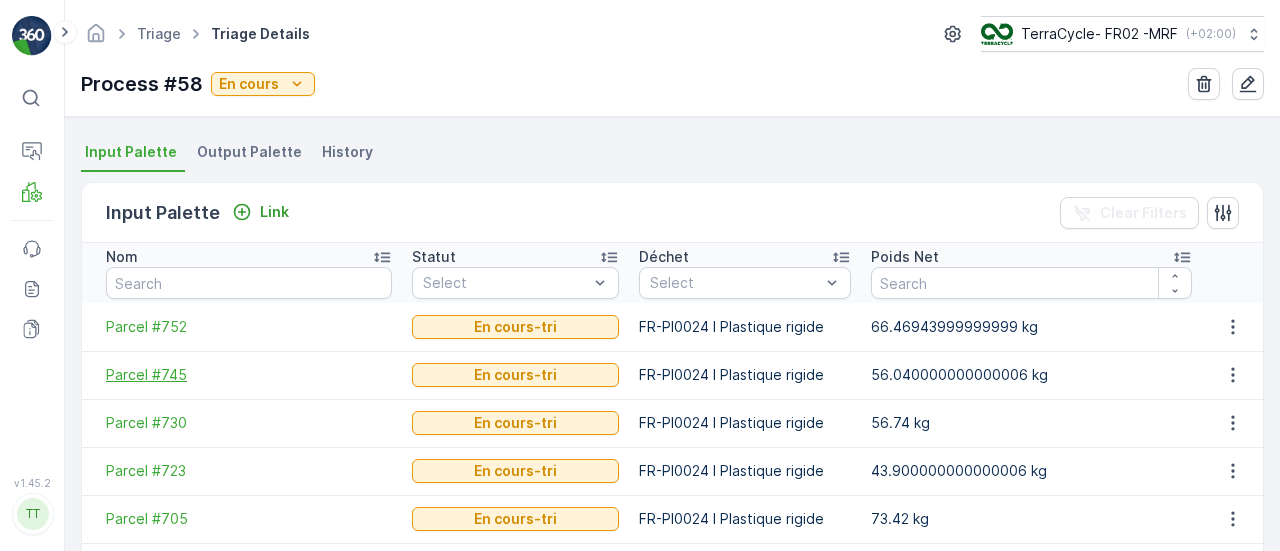click on "Parcel #745" at bounding box center [249, 375] 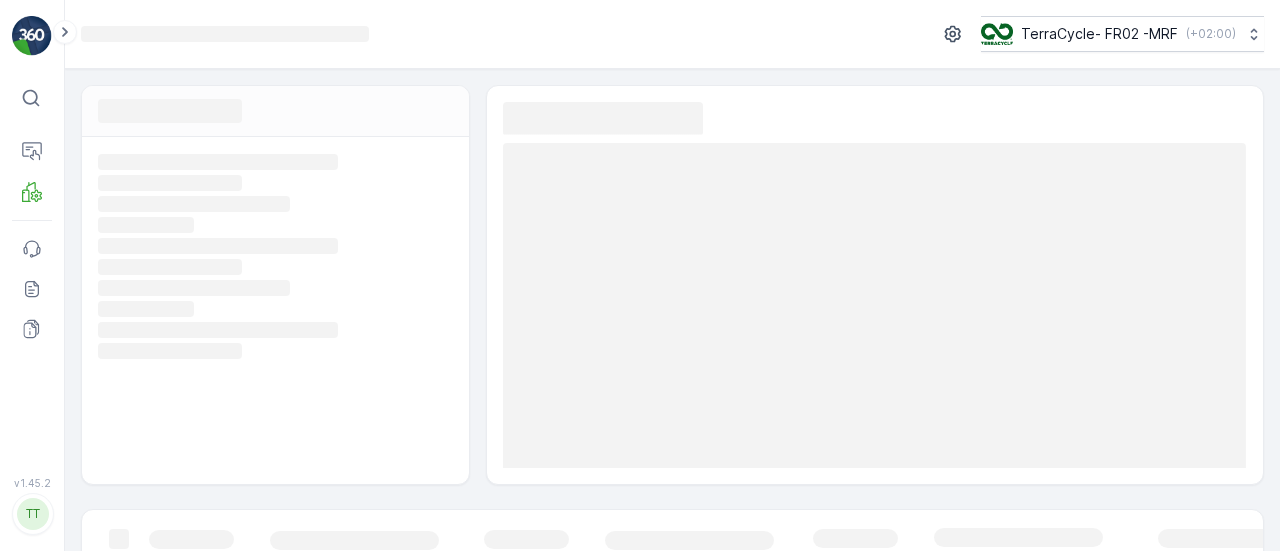scroll, scrollTop: 372, scrollLeft: 0, axis: vertical 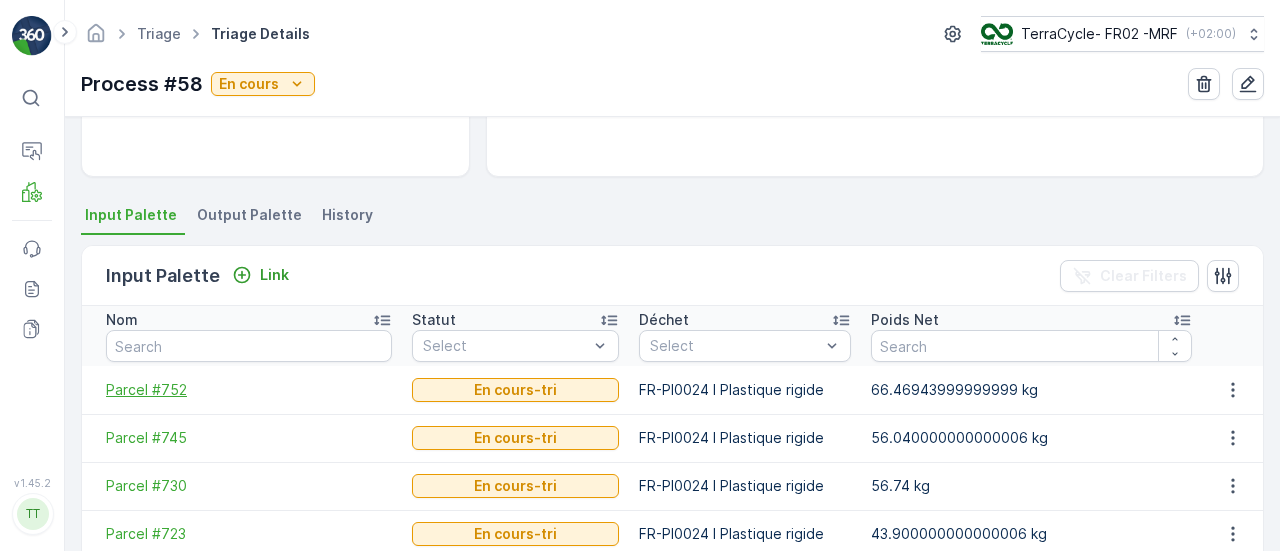 click on "Parcel #752" at bounding box center (249, 390) 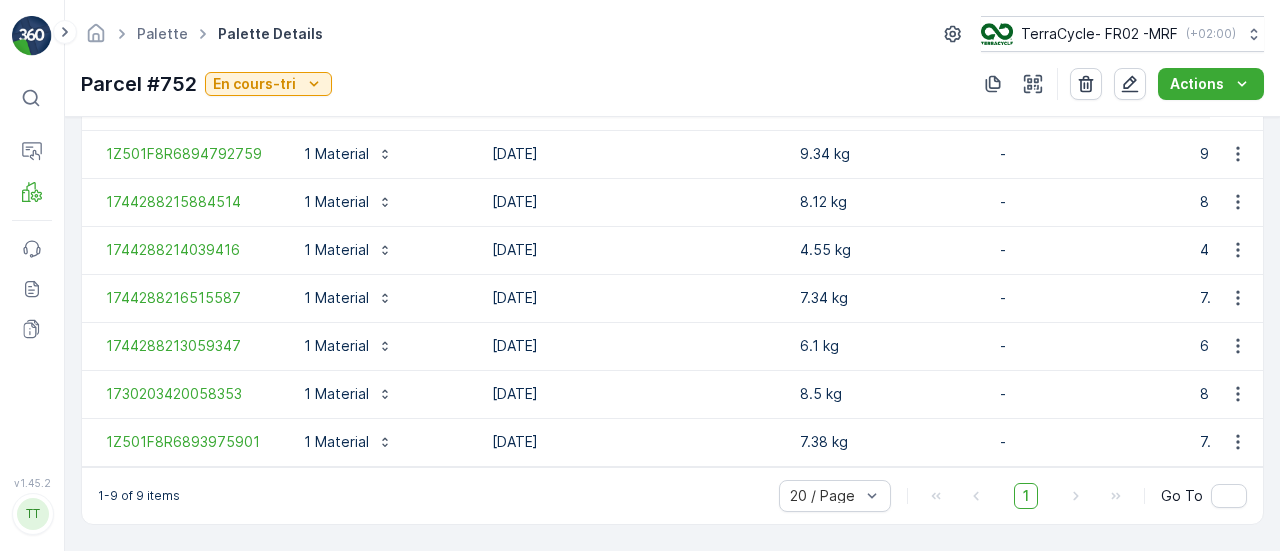scroll, scrollTop: 715, scrollLeft: 0, axis: vertical 